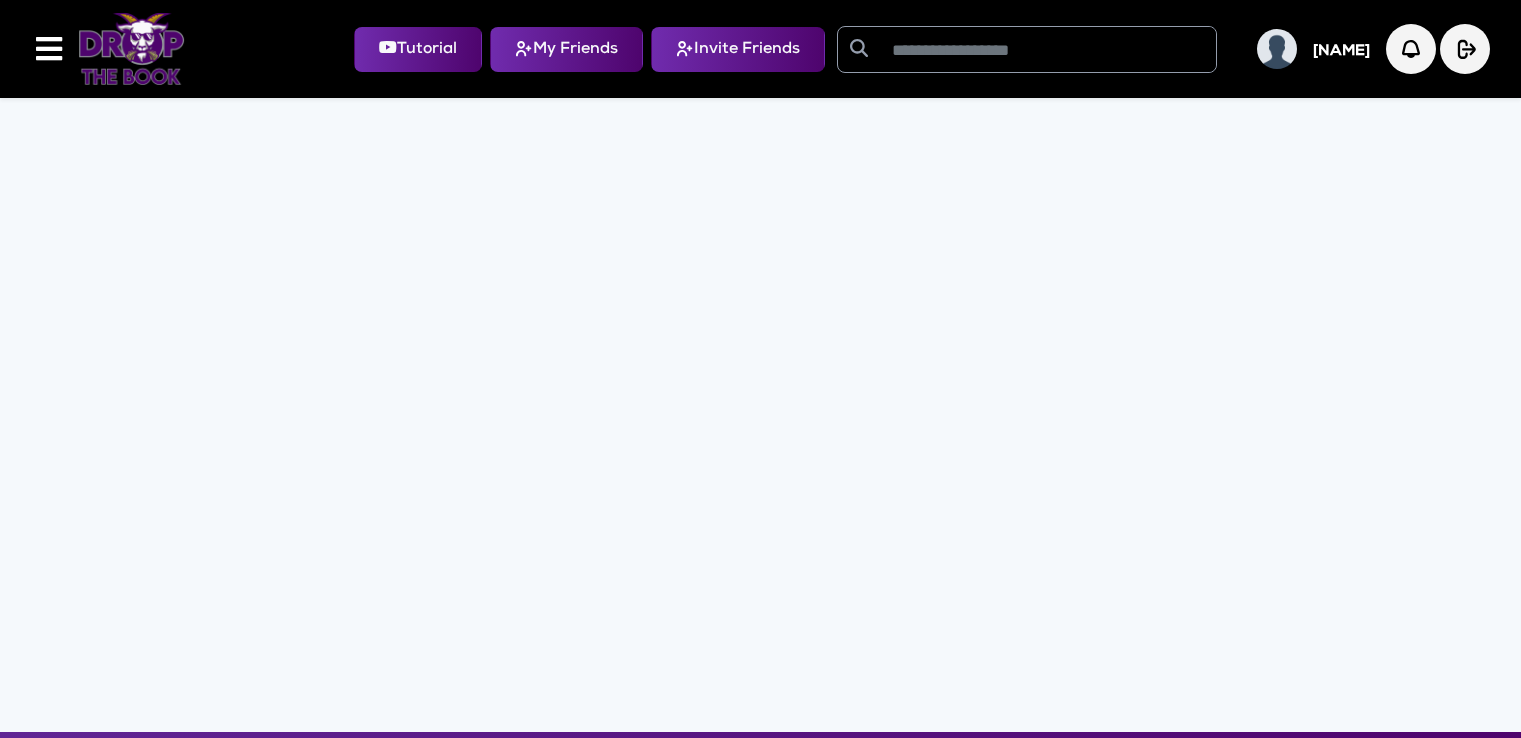 scroll, scrollTop: 0, scrollLeft: 0, axis: both 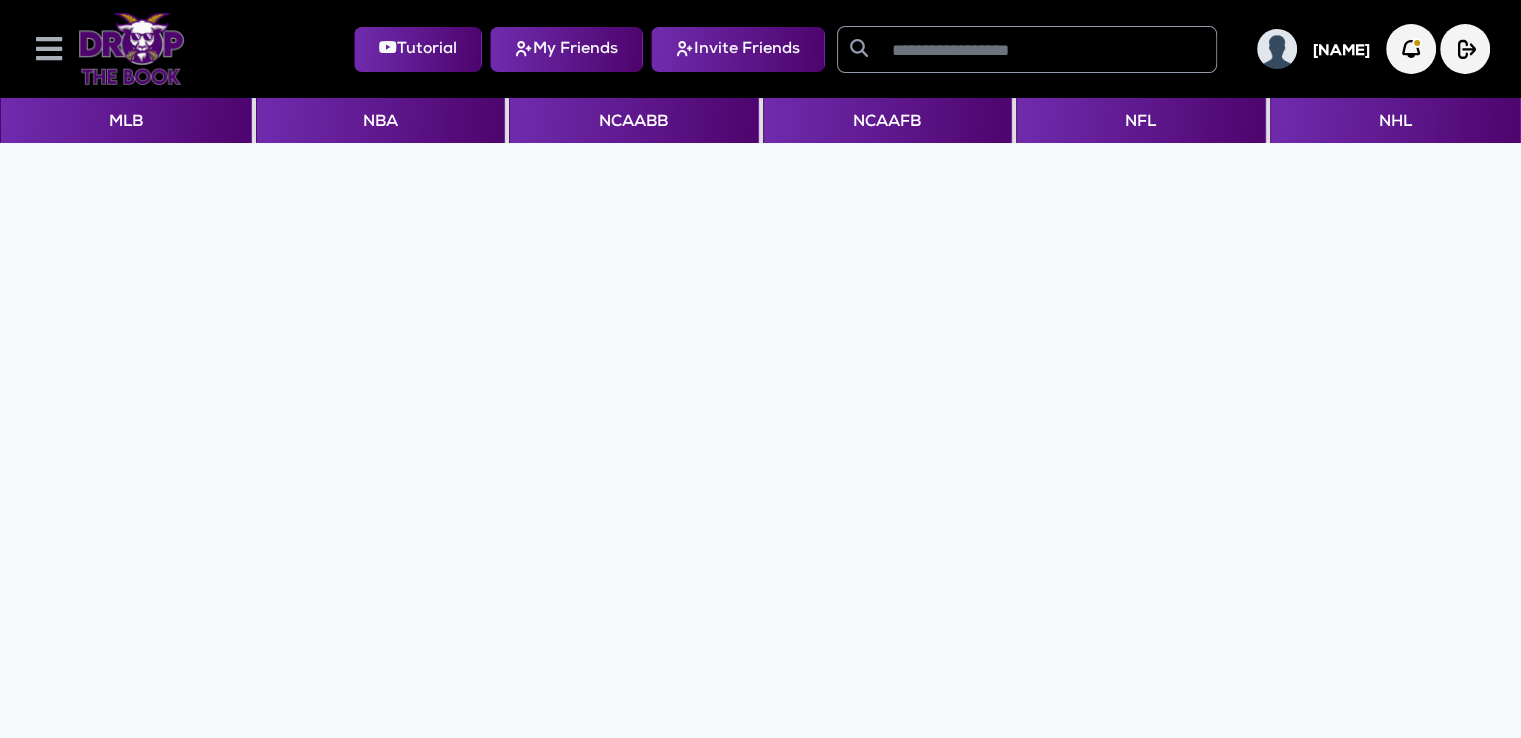 click 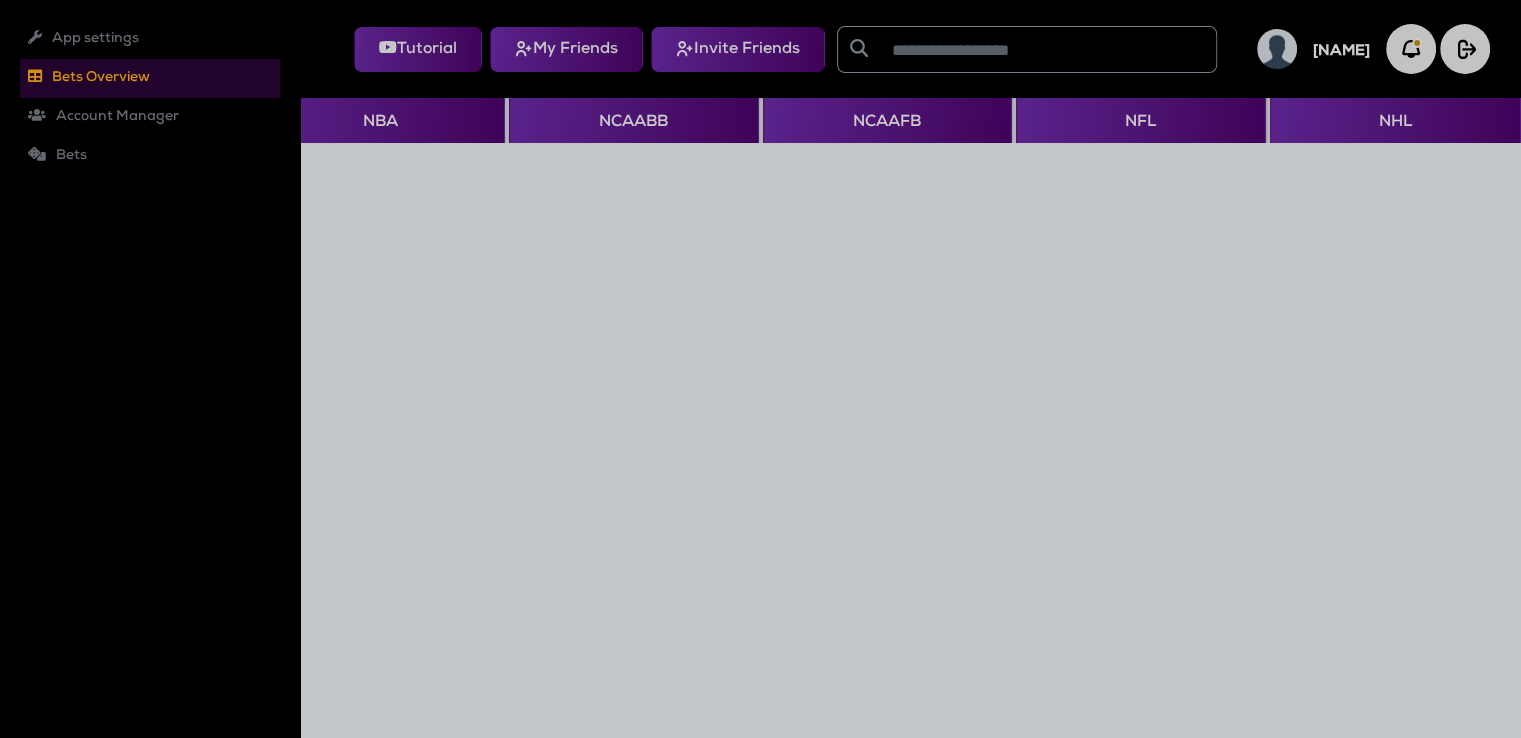 click on "Bets Overview" 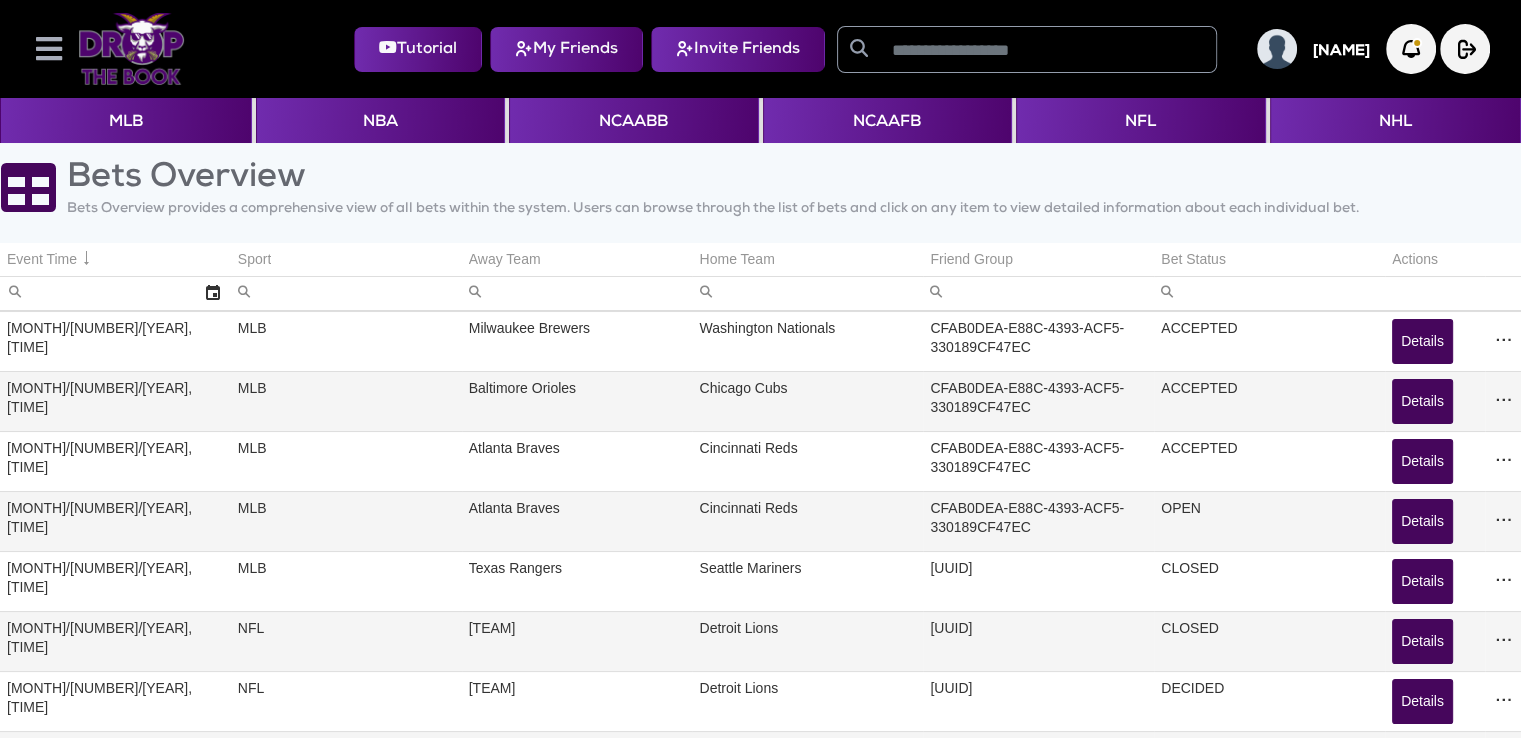 click 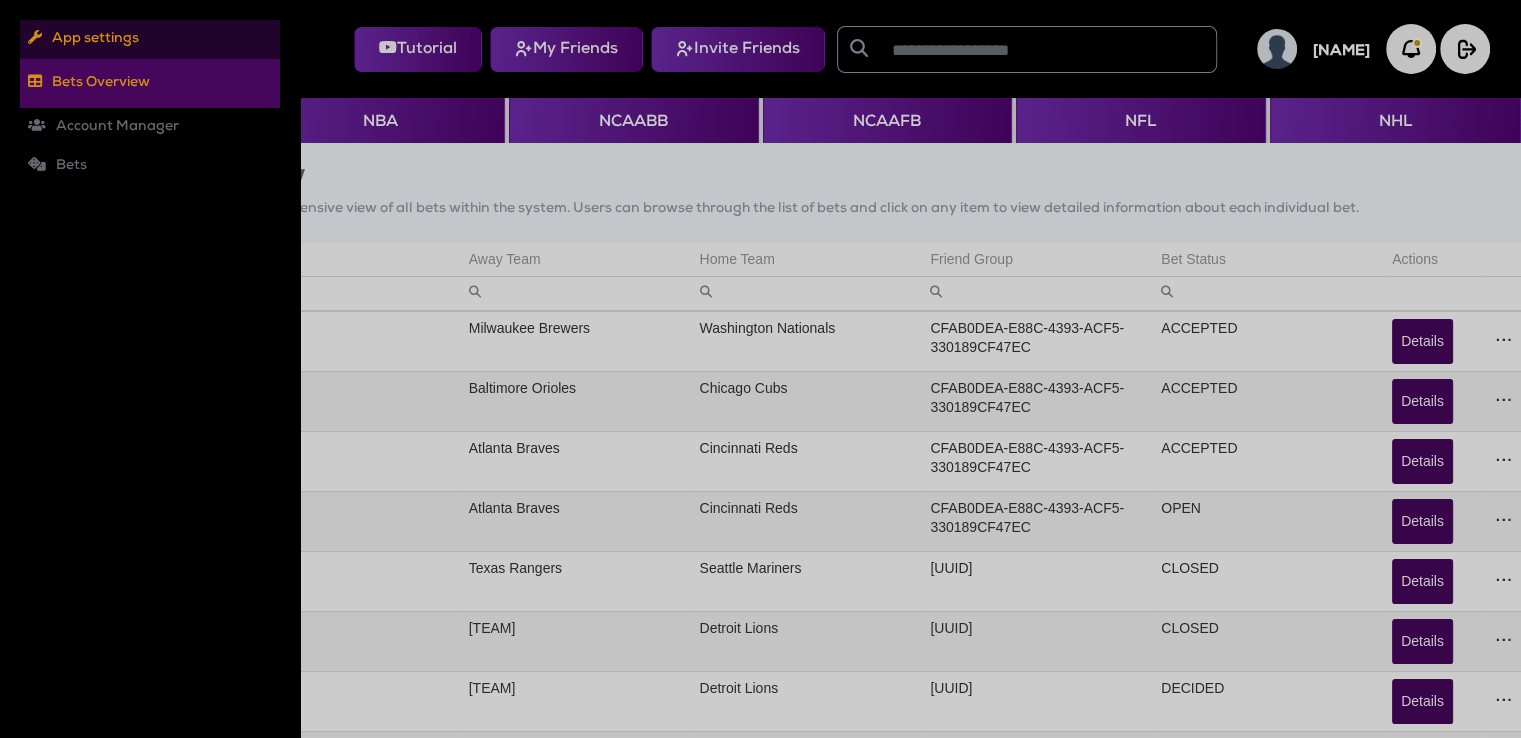 click on "App settings  Logs  Global Attributes" 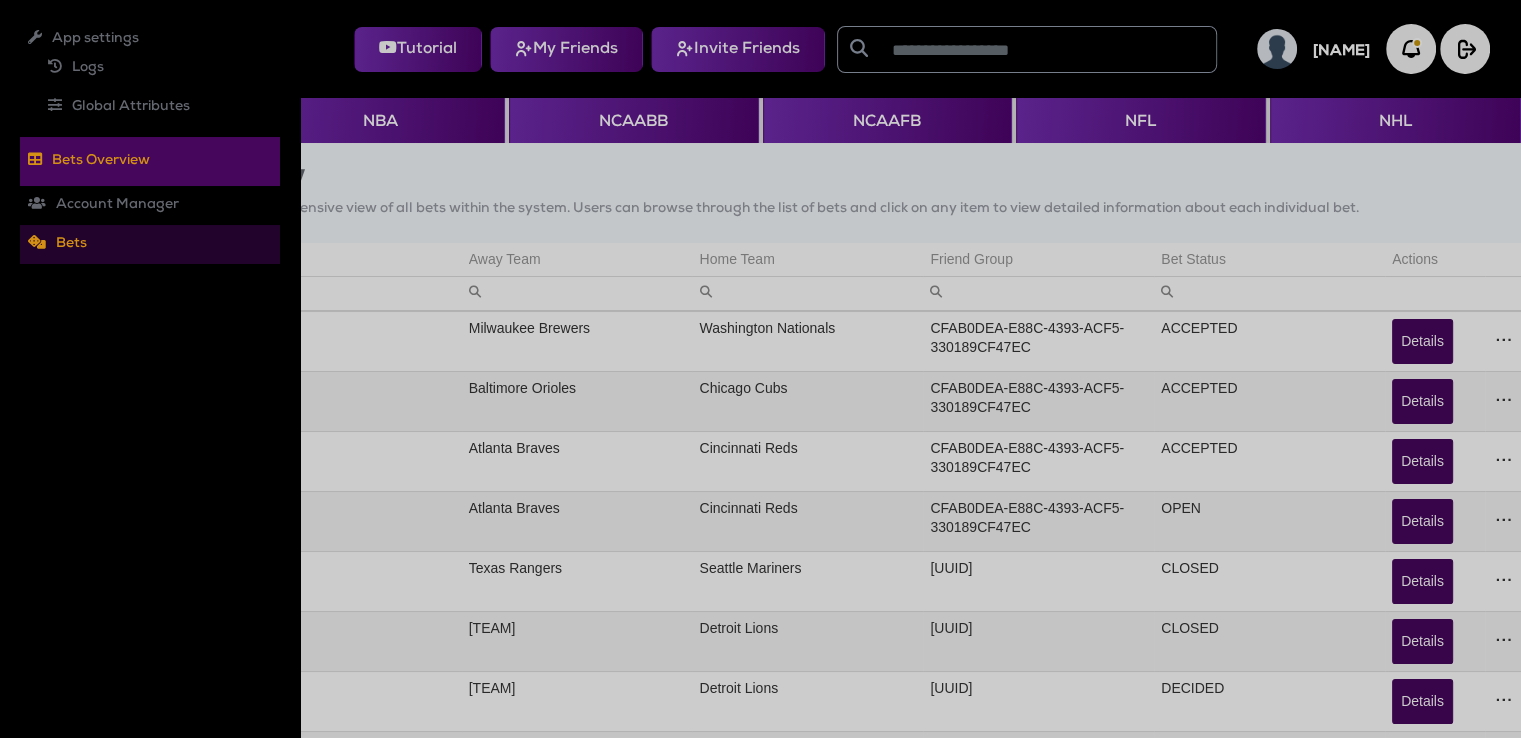 click on "Bets" 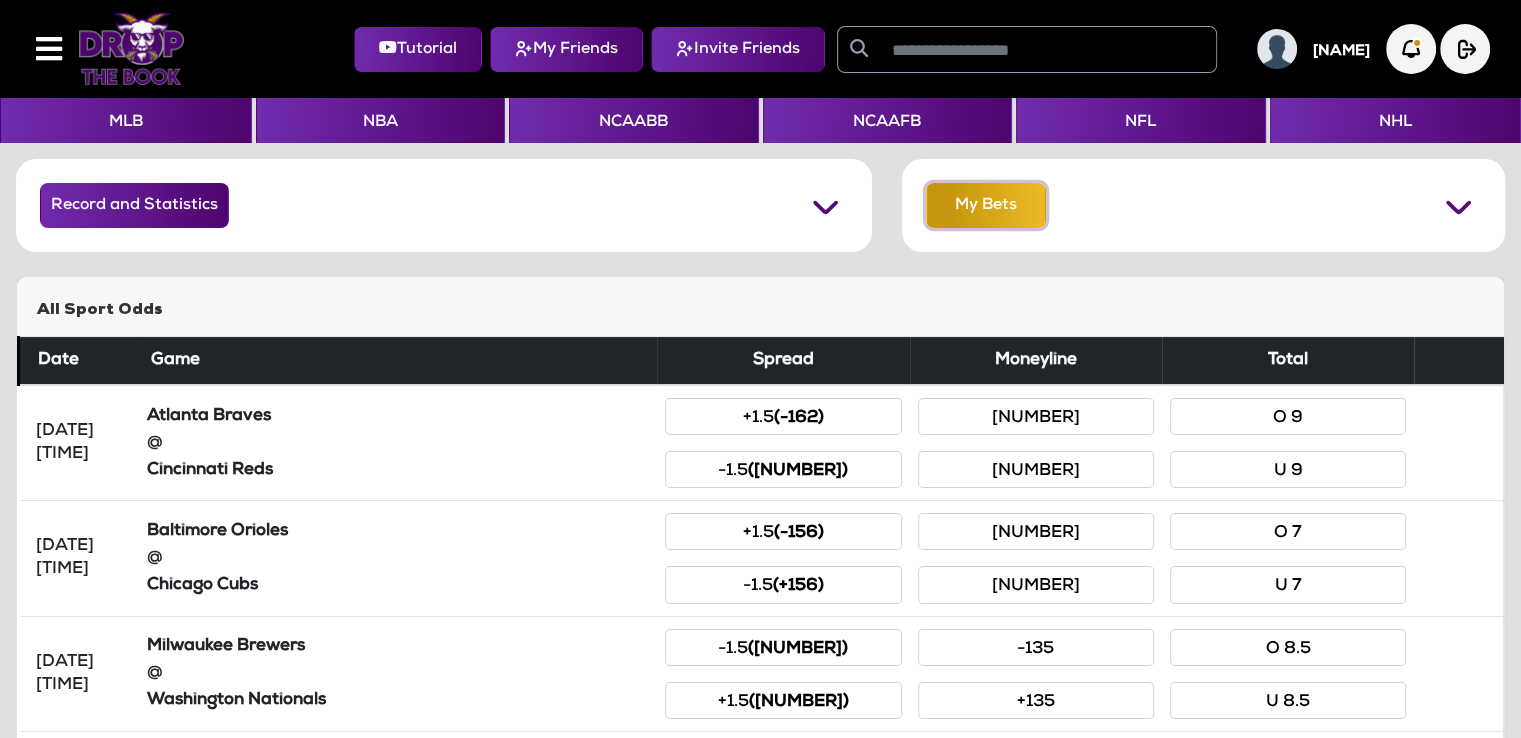 click on "My Bets" 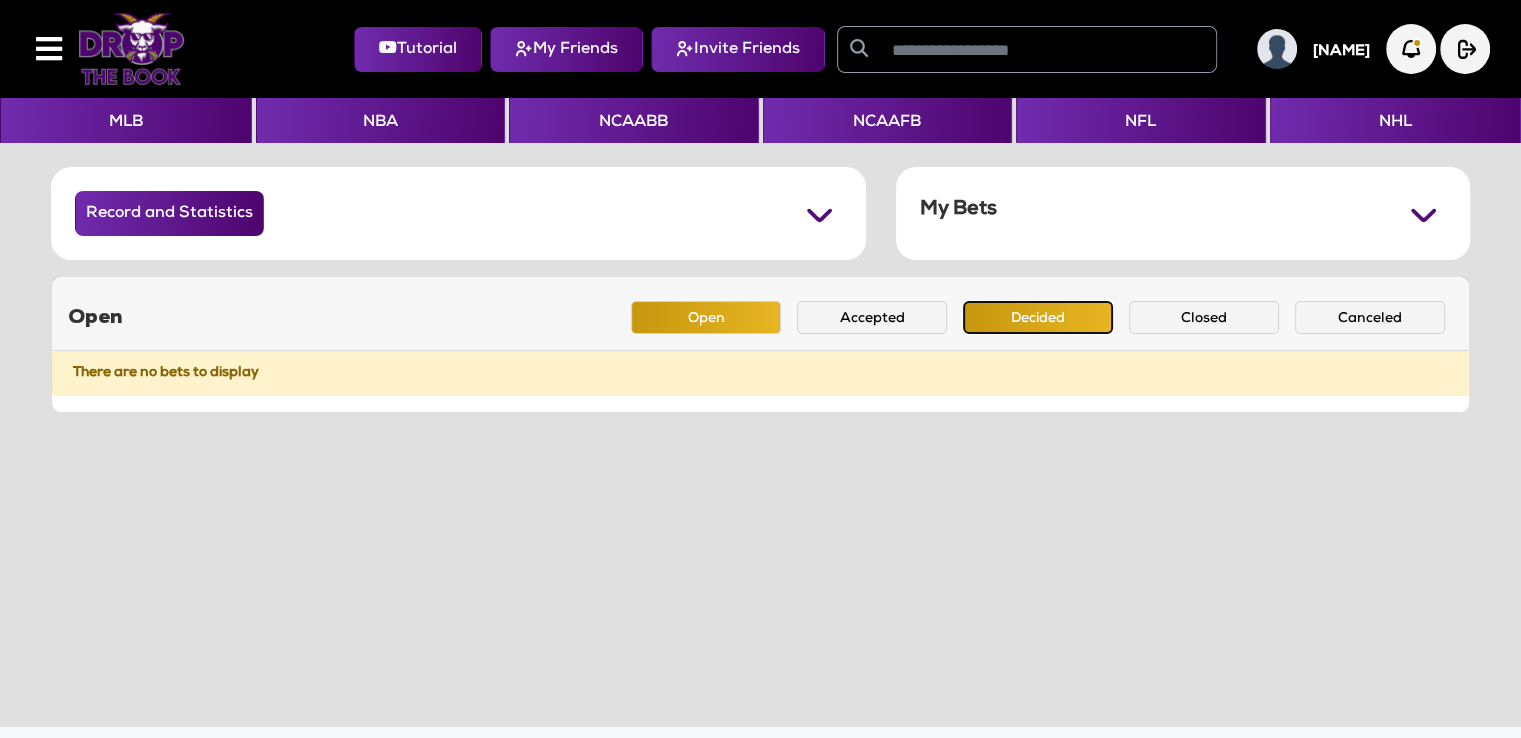 click on "Decided" 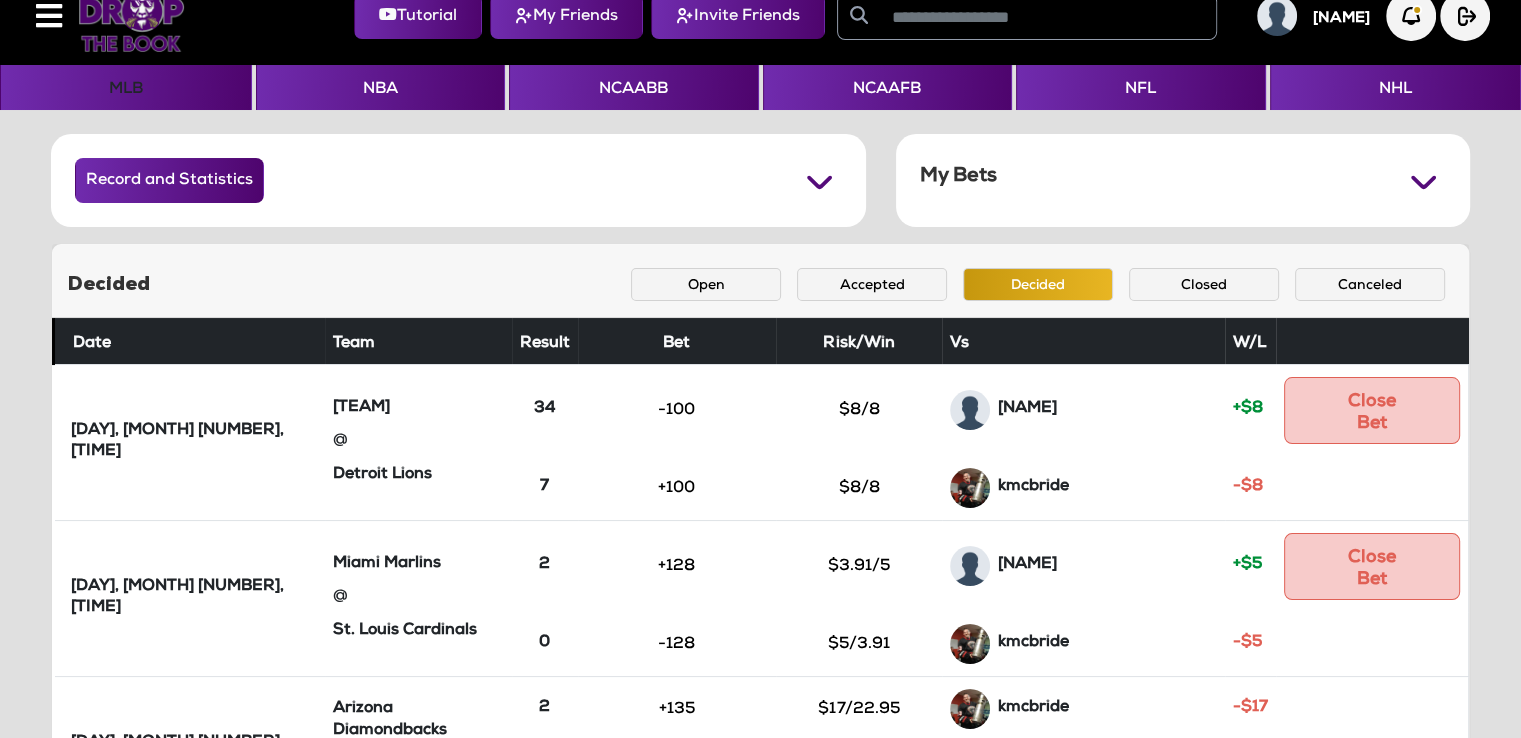 scroll, scrollTop: 0, scrollLeft: 0, axis: both 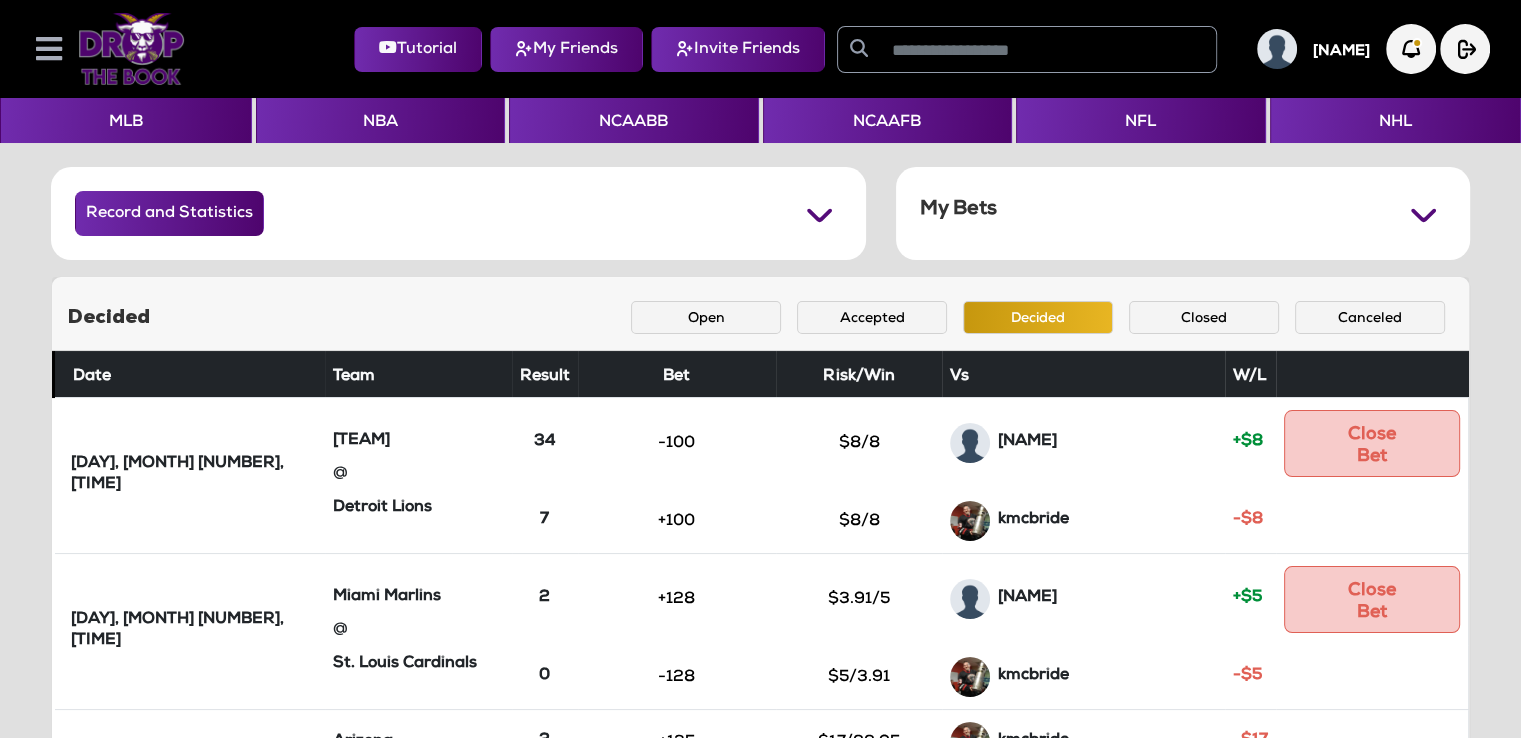 click 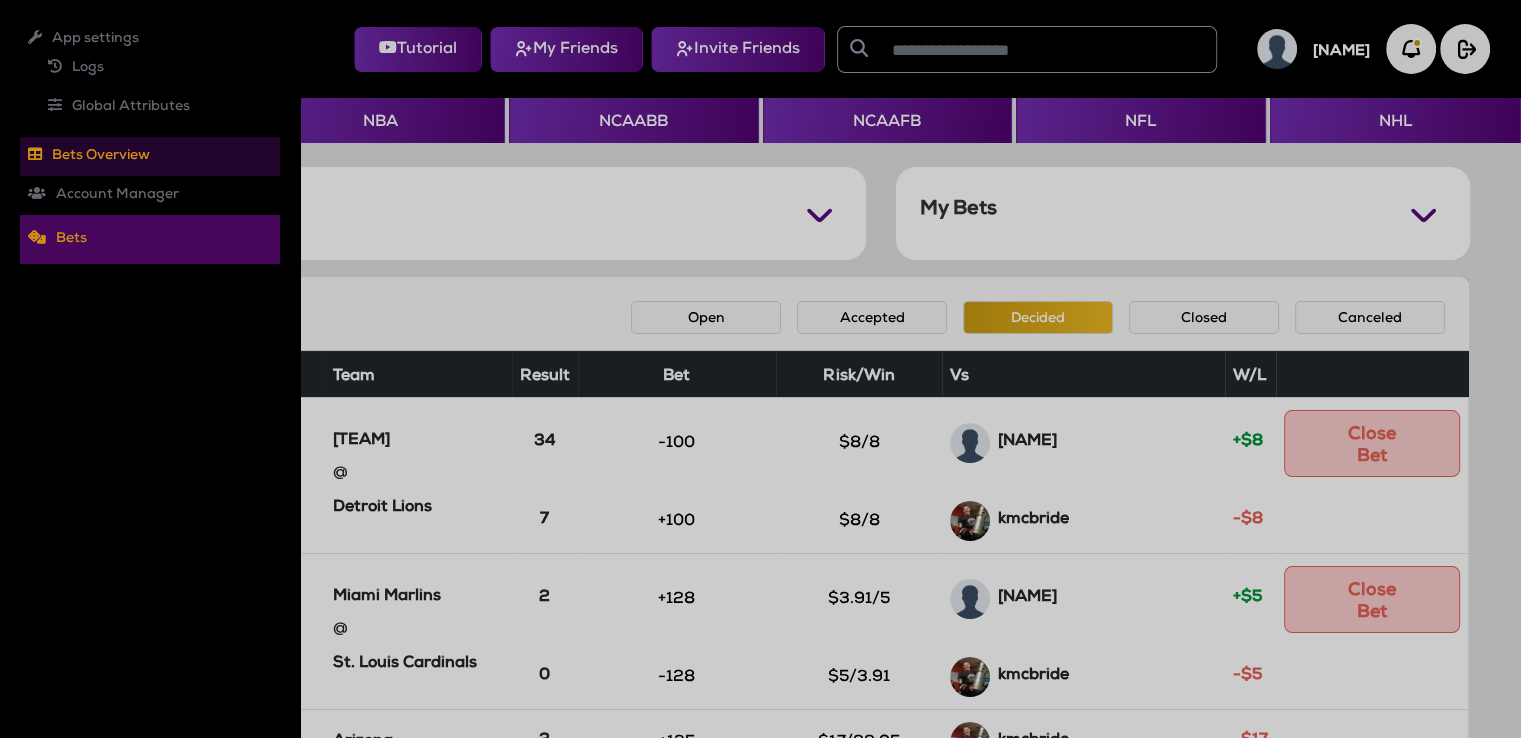 click on "Bets Overview" 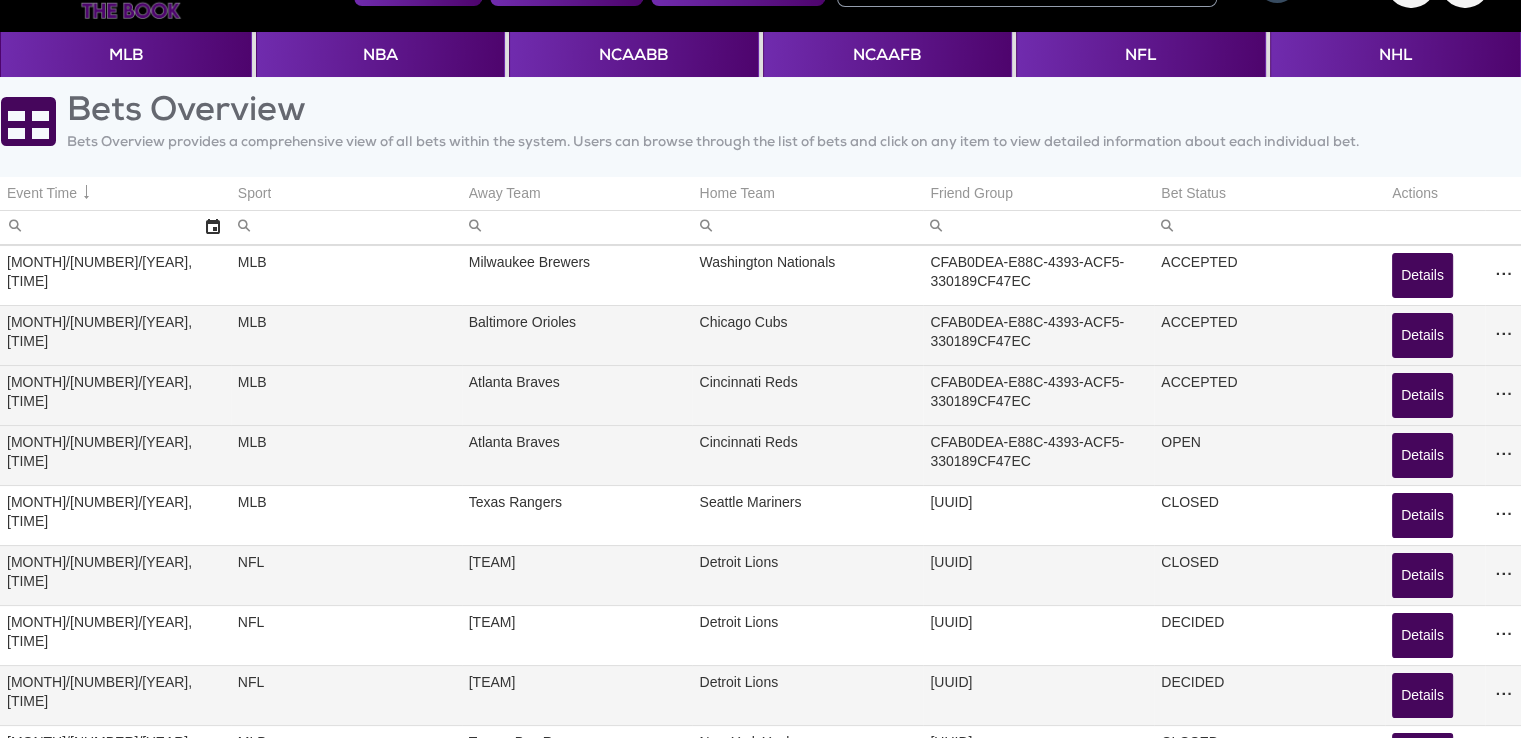 scroll, scrollTop: 100, scrollLeft: 0, axis: vertical 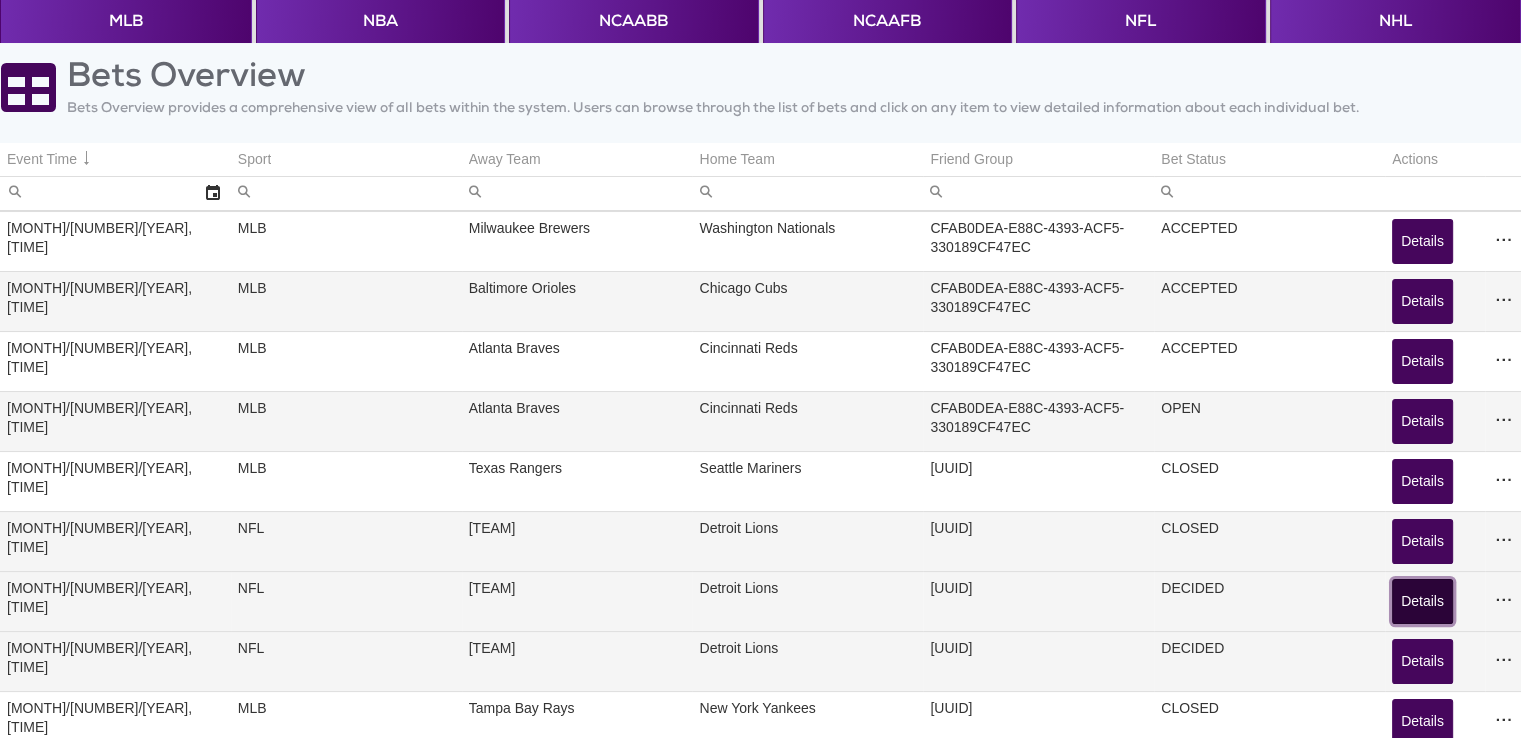 click on "Details" 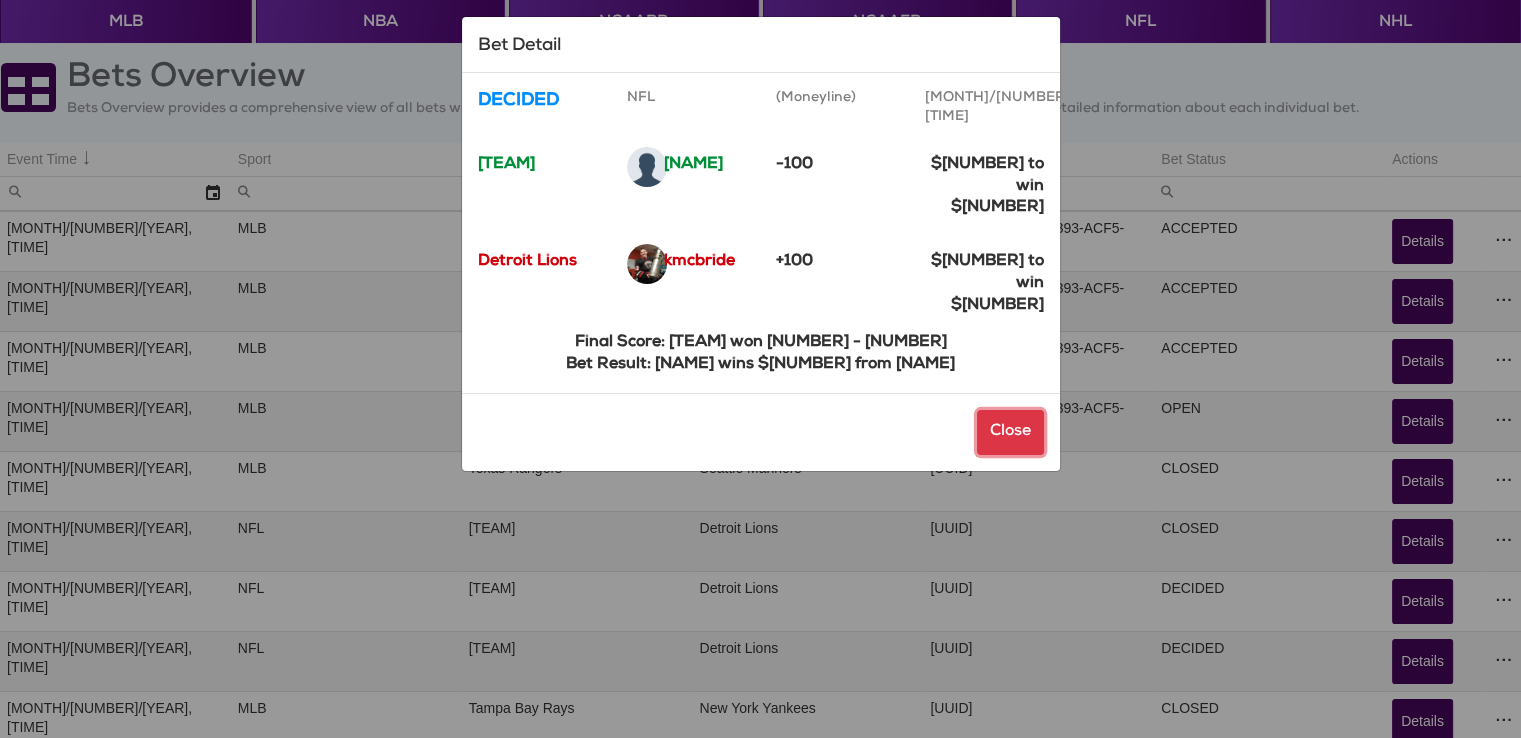 click on "Close" 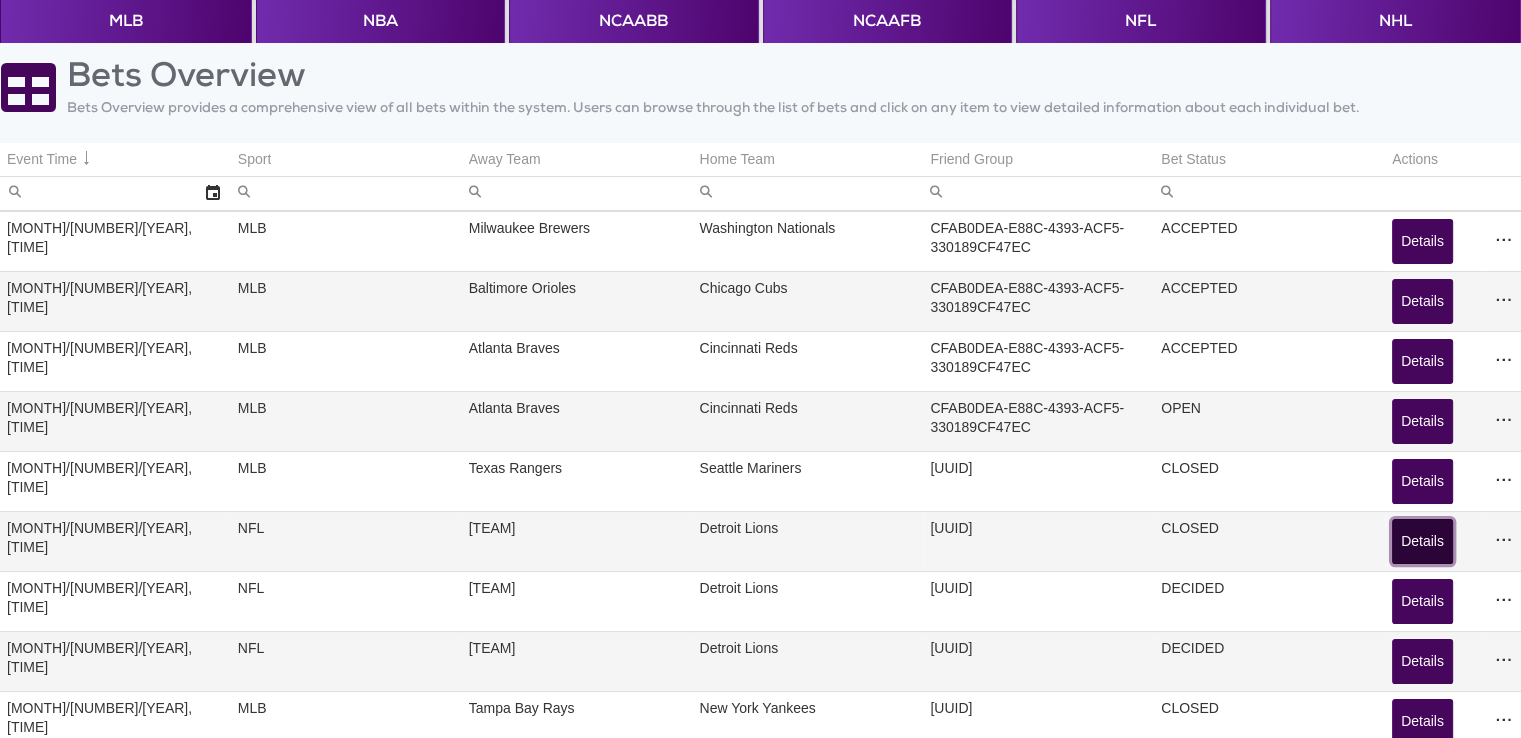 click on "Details" 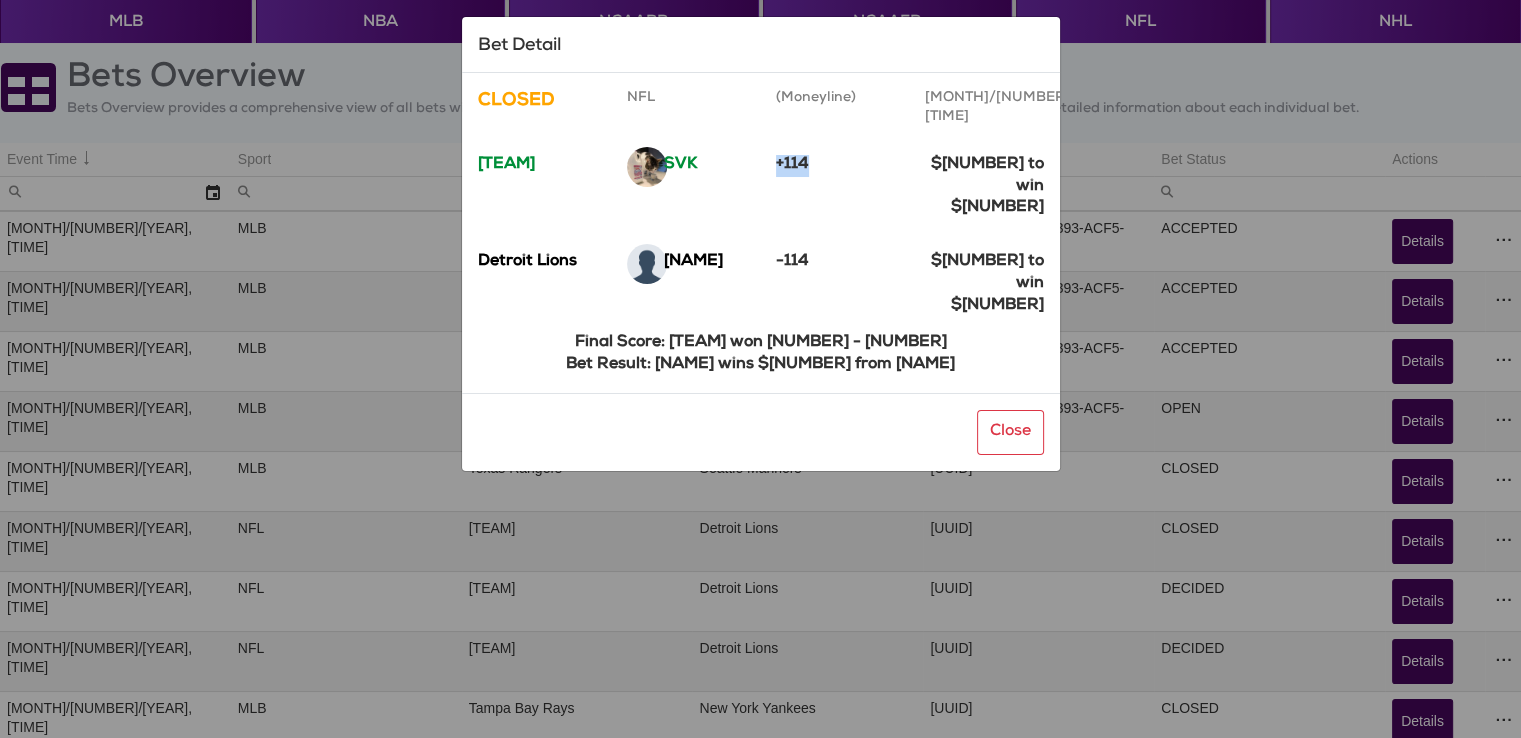 drag, startPoint x: 778, startPoint y: 162, endPoint x: 870, endPoint y: 154, distance: 92.34717 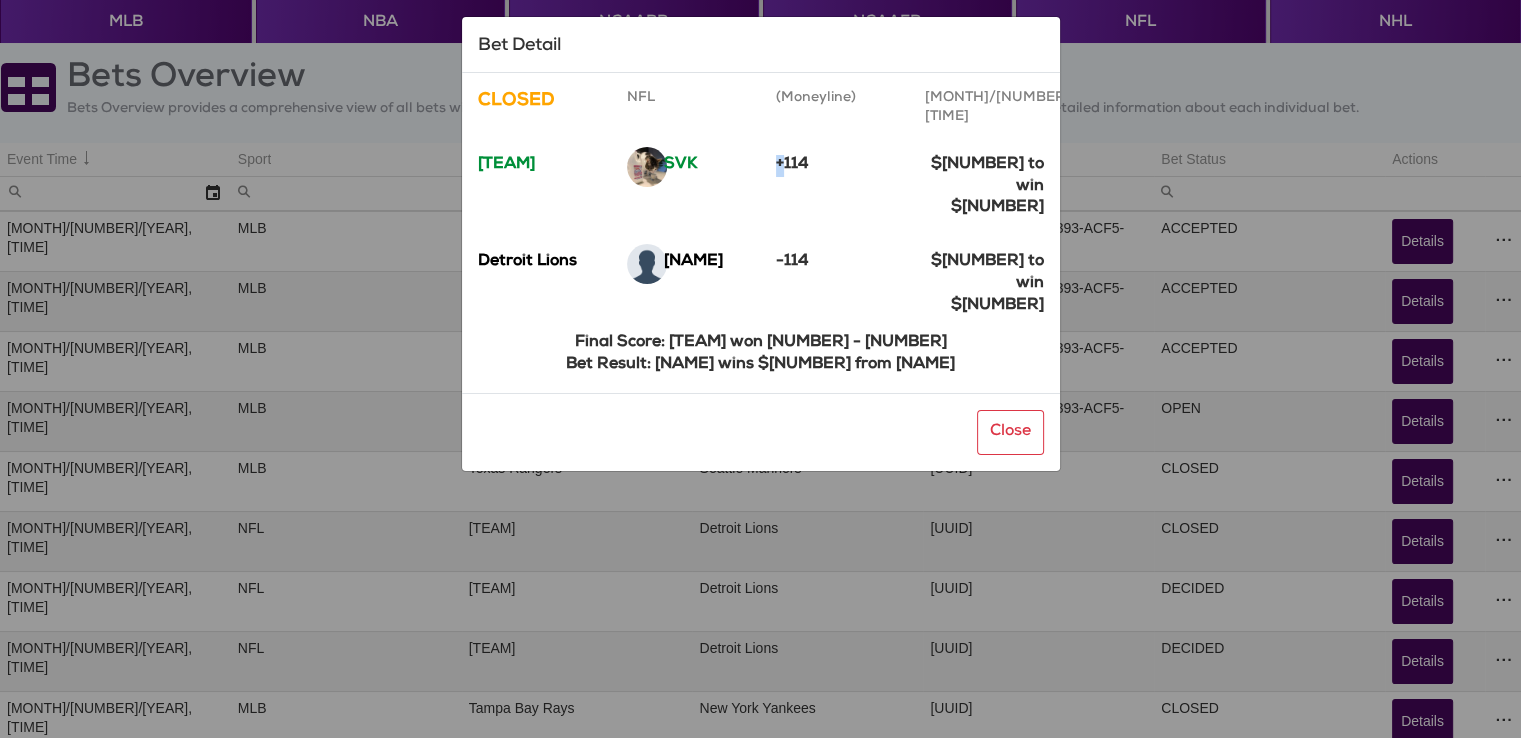 click on "+114" 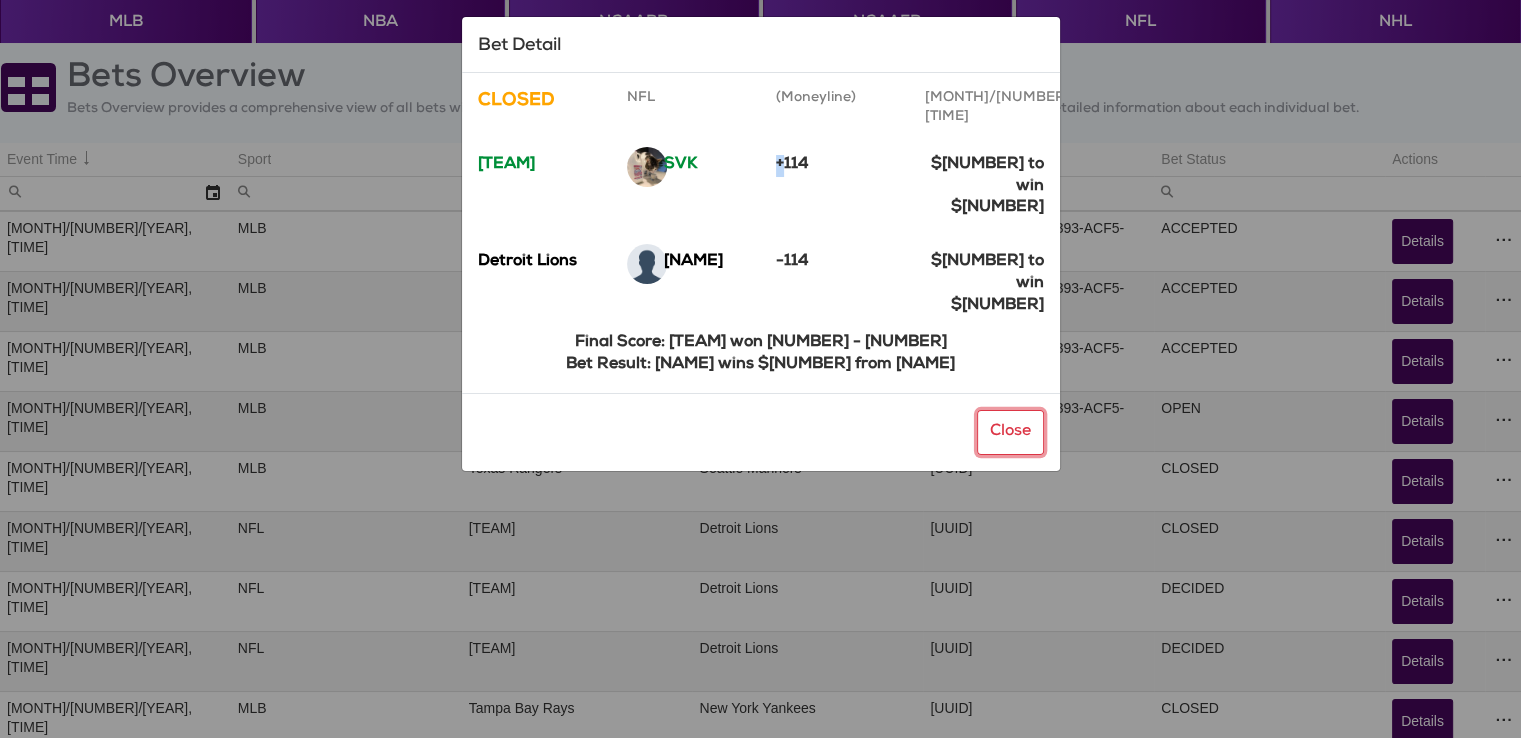 drag, startPoint x: 1008, startPoint y: 392, endPoint x: 881, endPoint y: 384, distance: 127.25172 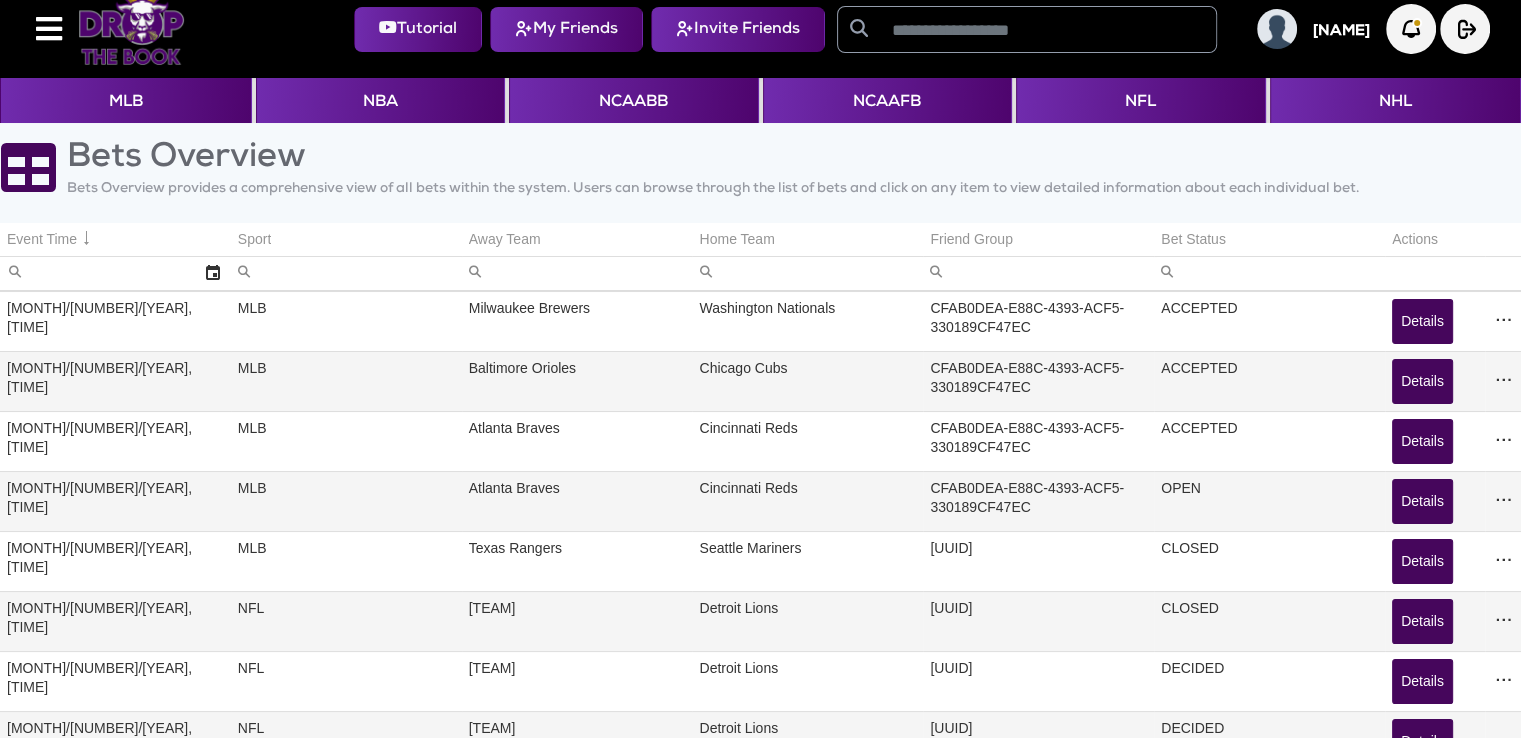 scroll, scrollTop: 0, scrollLeft: 0, axis: both 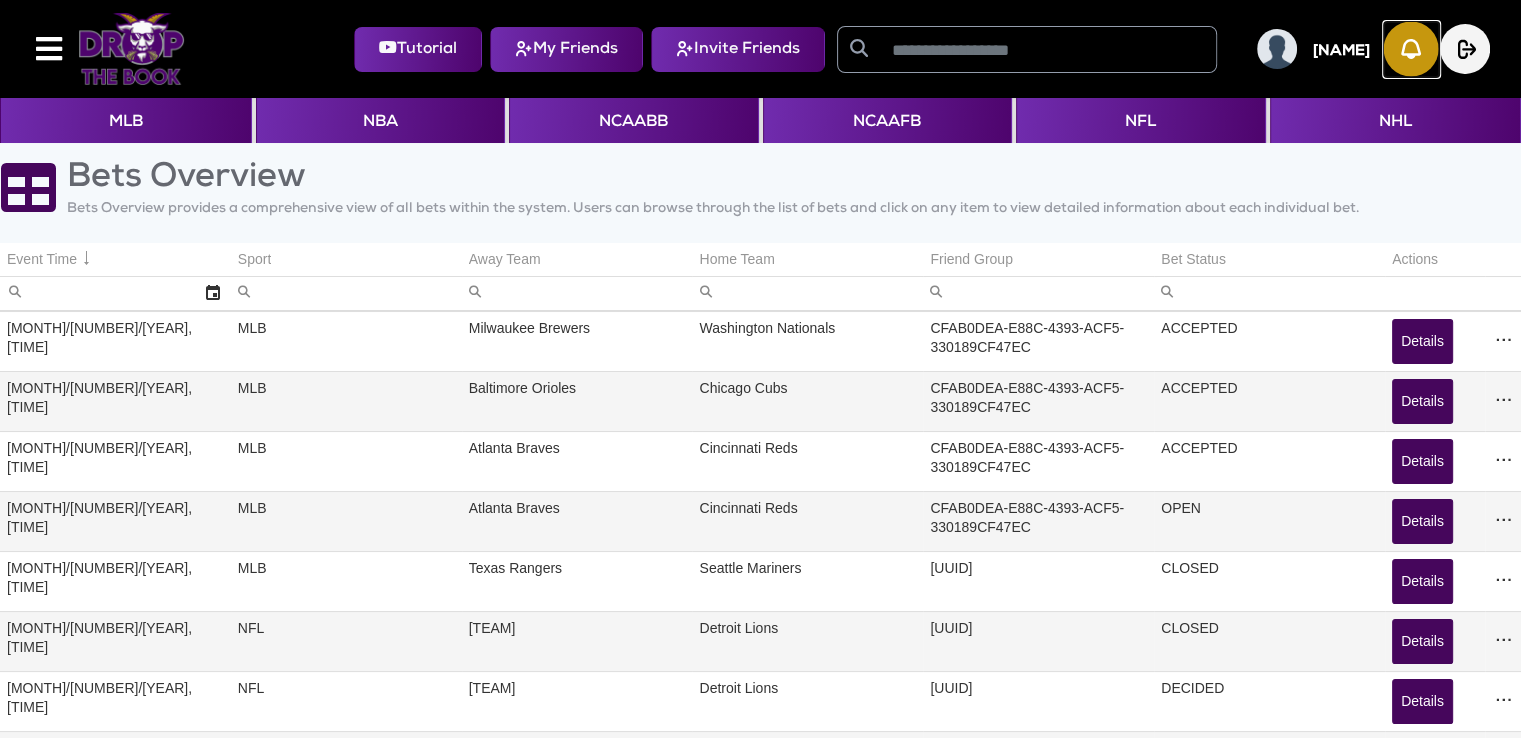 click 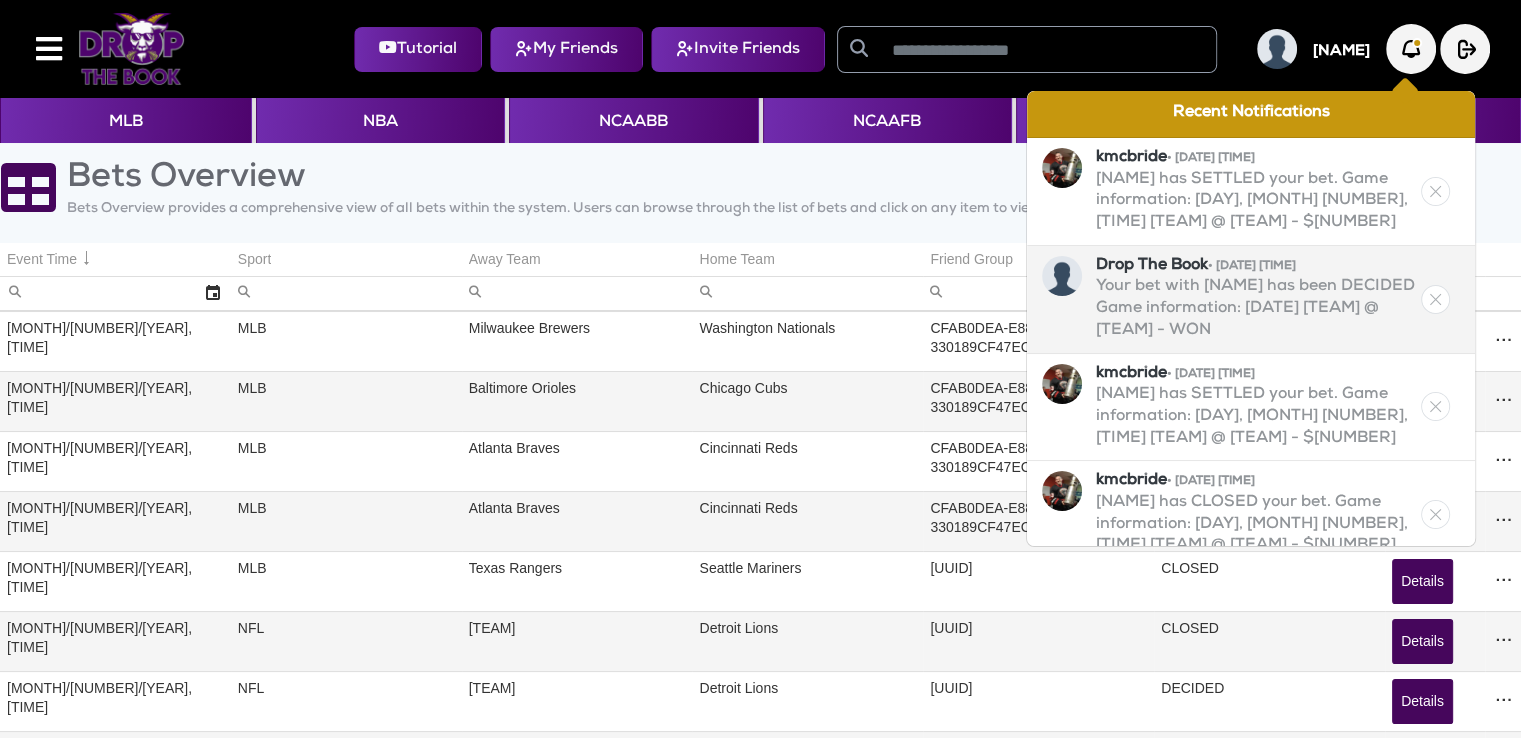 click on "Your bet with [NAME] has been DECIDED Game information: [DATE] [TEAM] @ [TEAM] - WON" 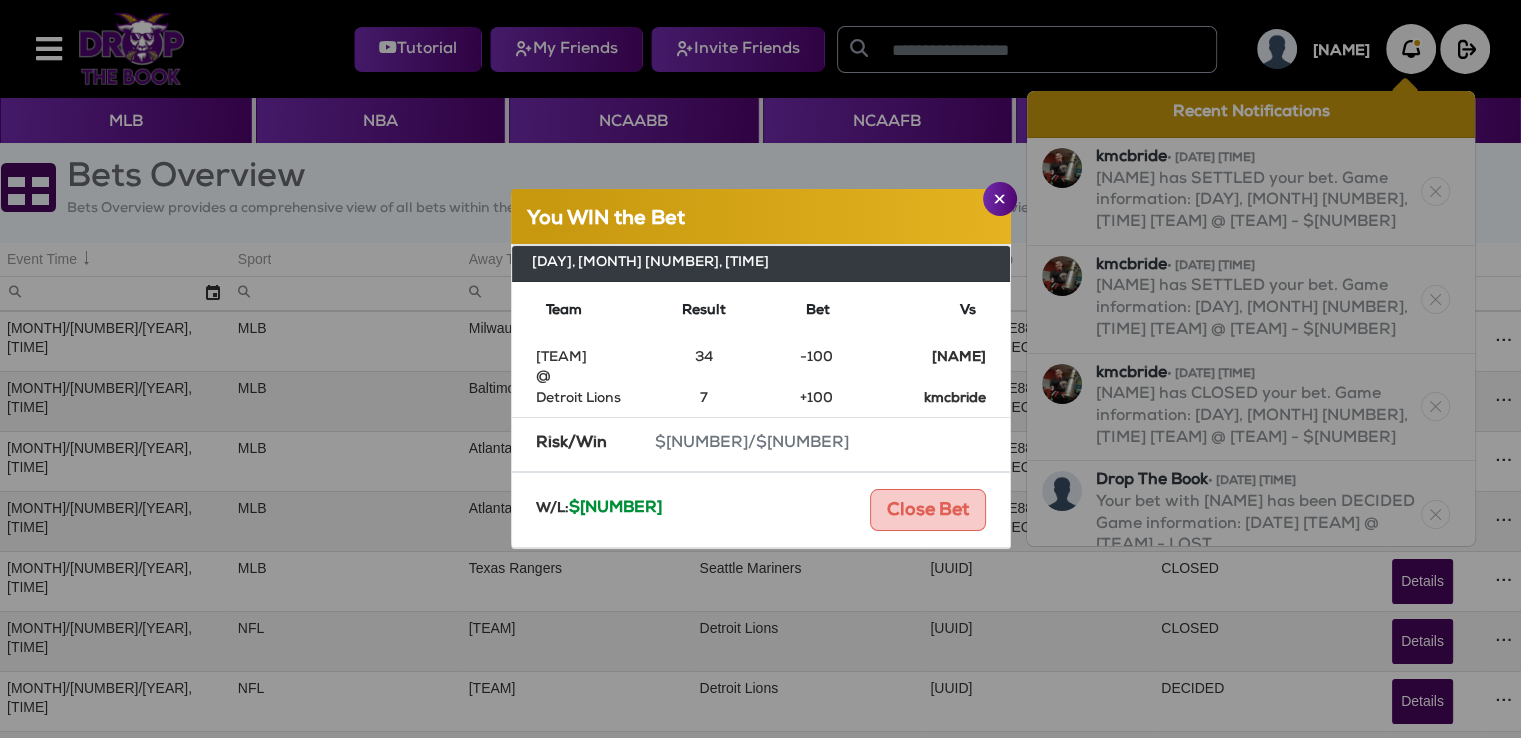click on "$[NUMBER]/$[NUMBER]" at bounding box center [752, 445] 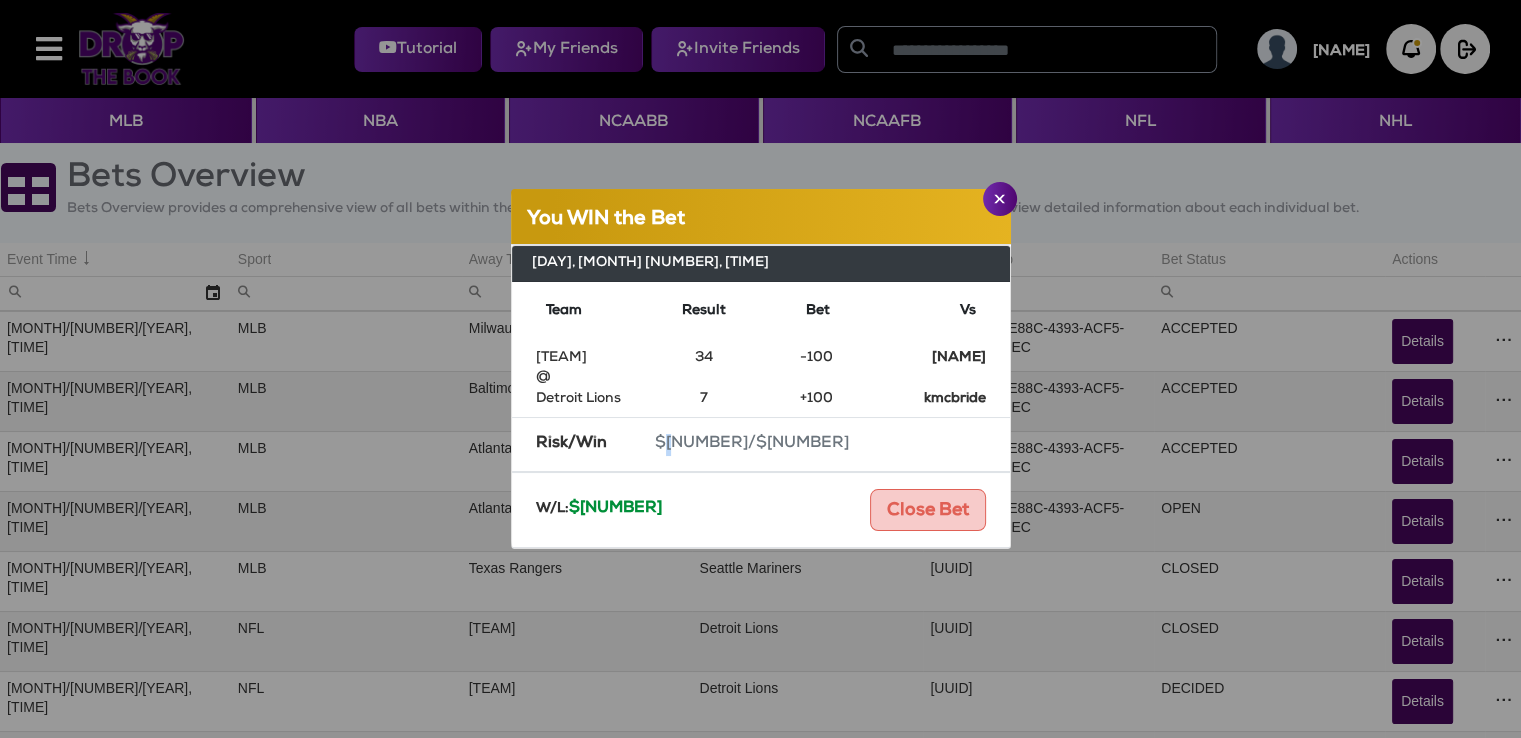 click on "$[NUMBER]/$[NUMBER]" at bounding box center (752, 445) 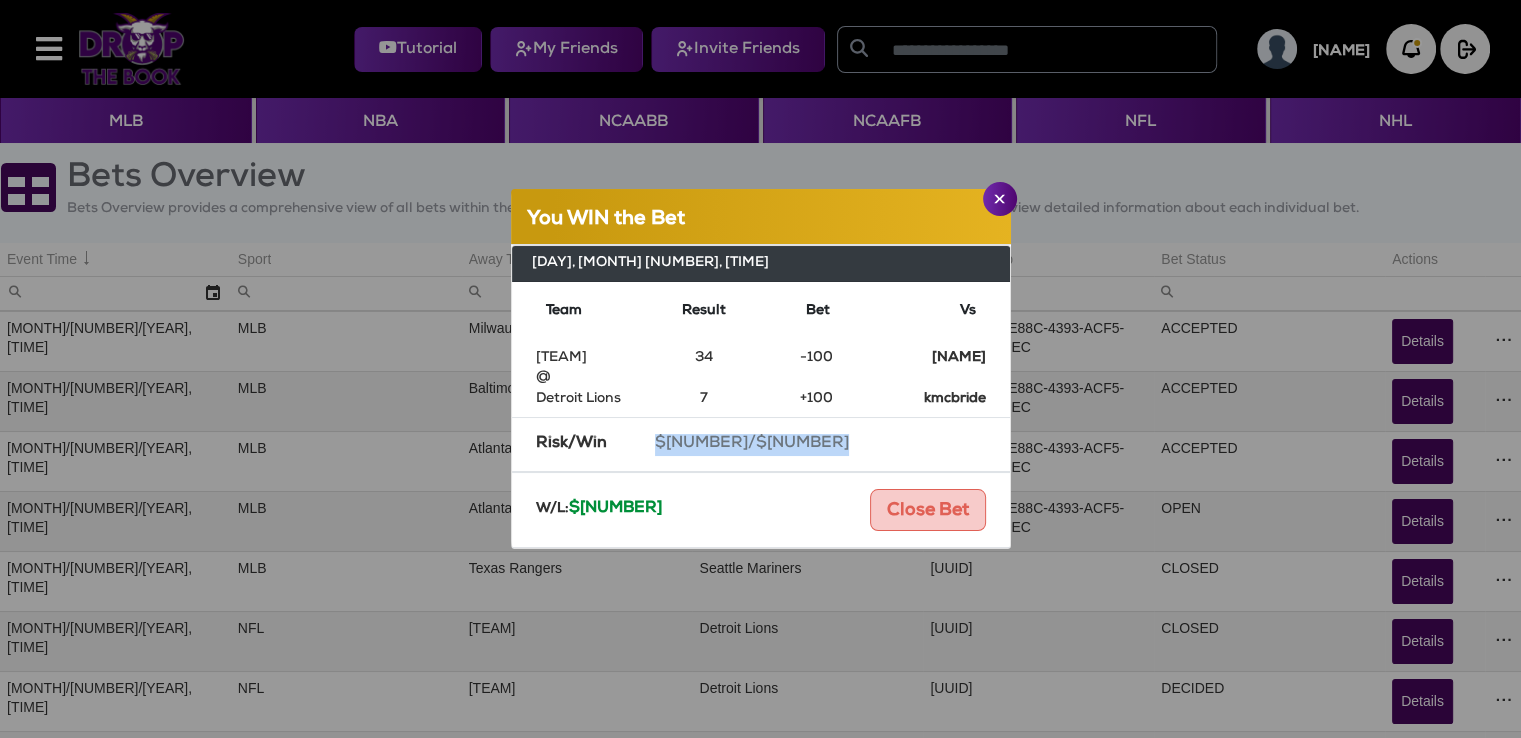 click on "$[NUMBER]/$[NUMBER]" at bounding box center [752, 445] 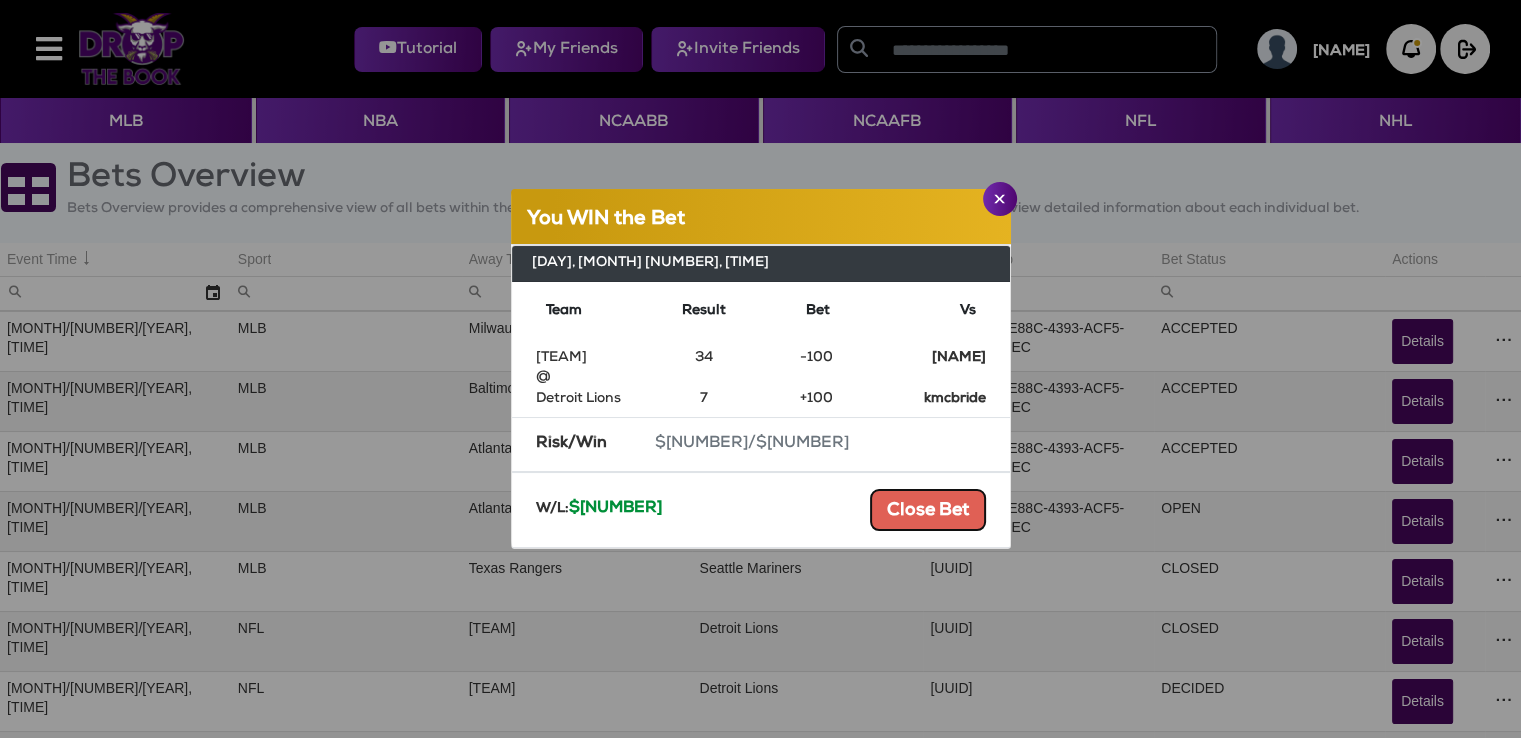 click on "Close Bet" at bounding box center (928, 510) 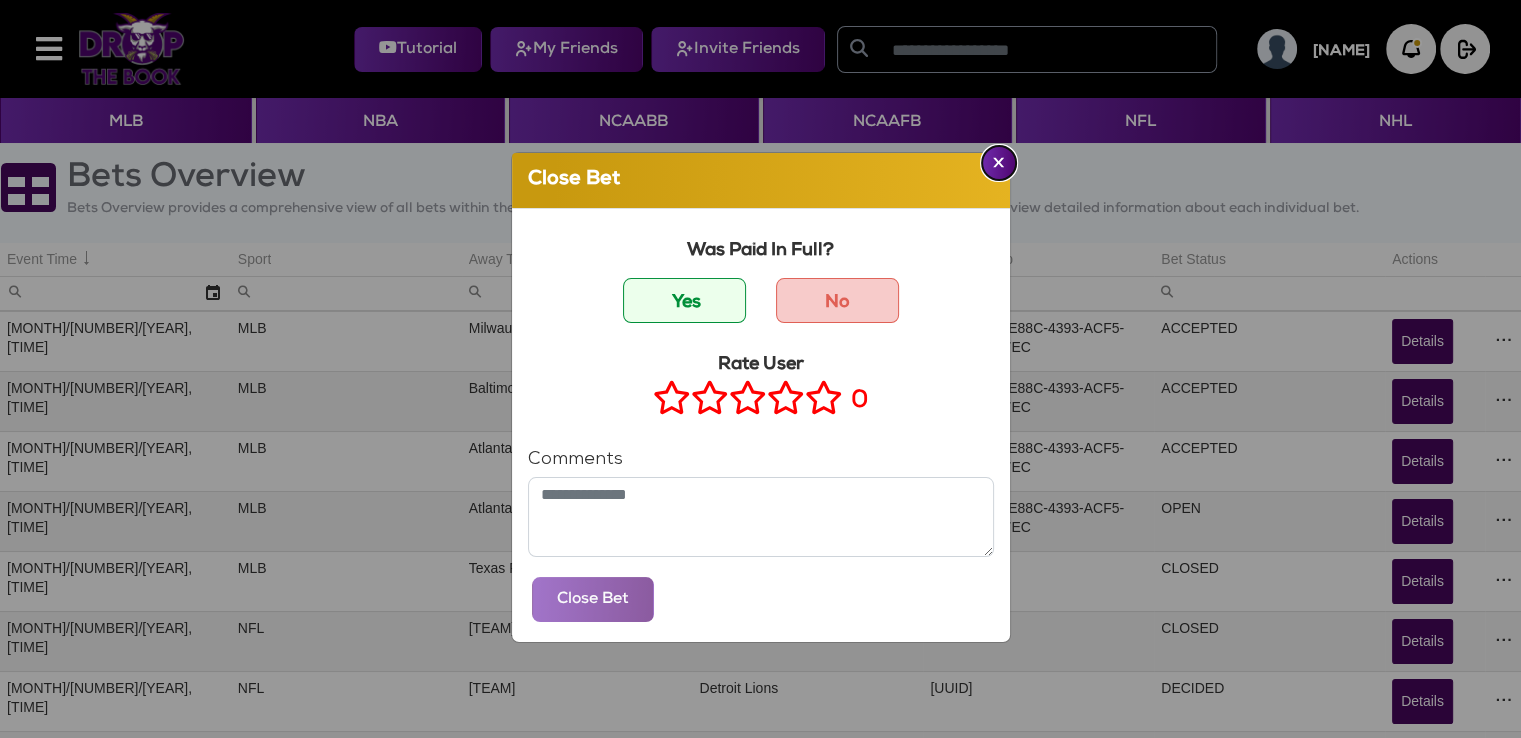 click 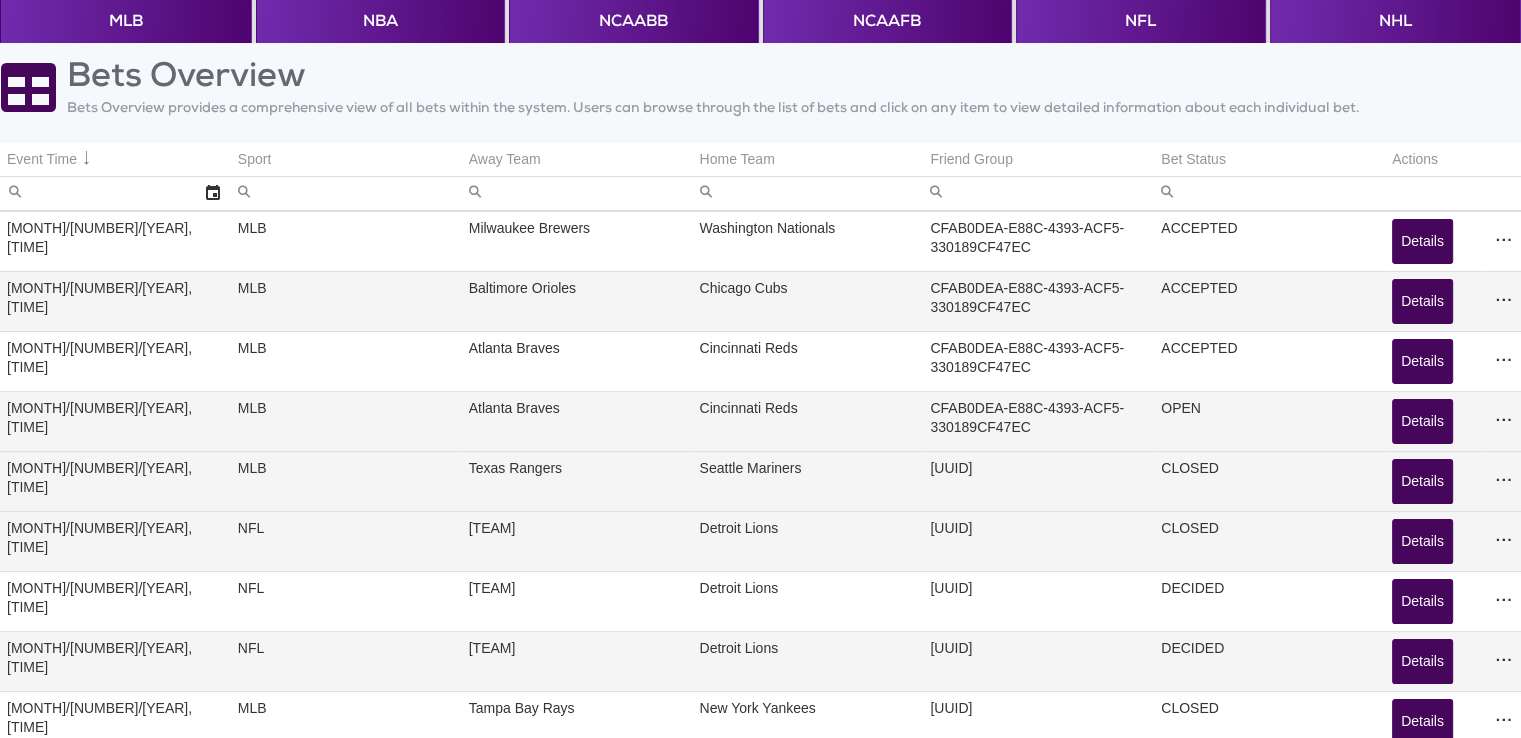 scroll, scrollTop: 0, scrollLeft: 0, axis: both 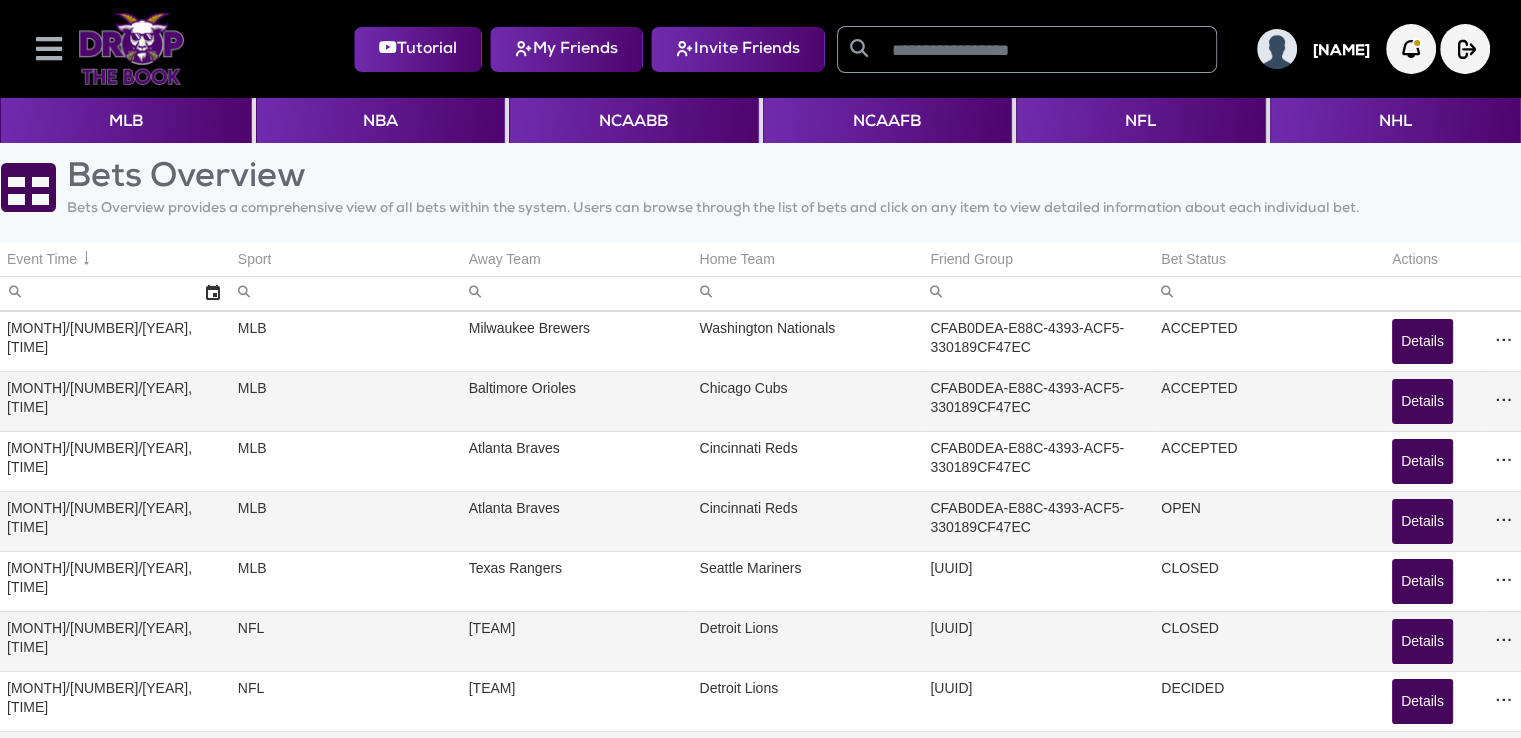 click 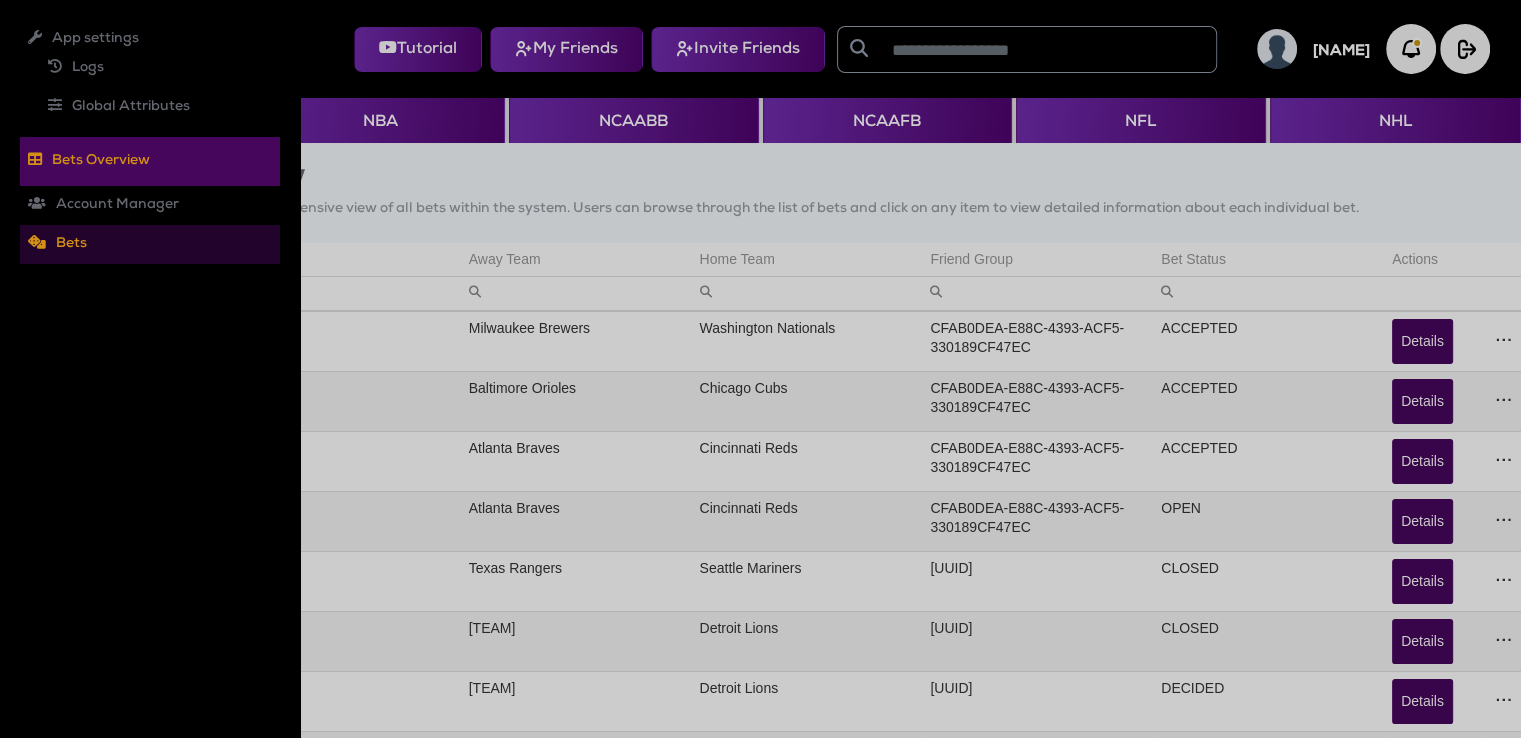 click on "Bets" 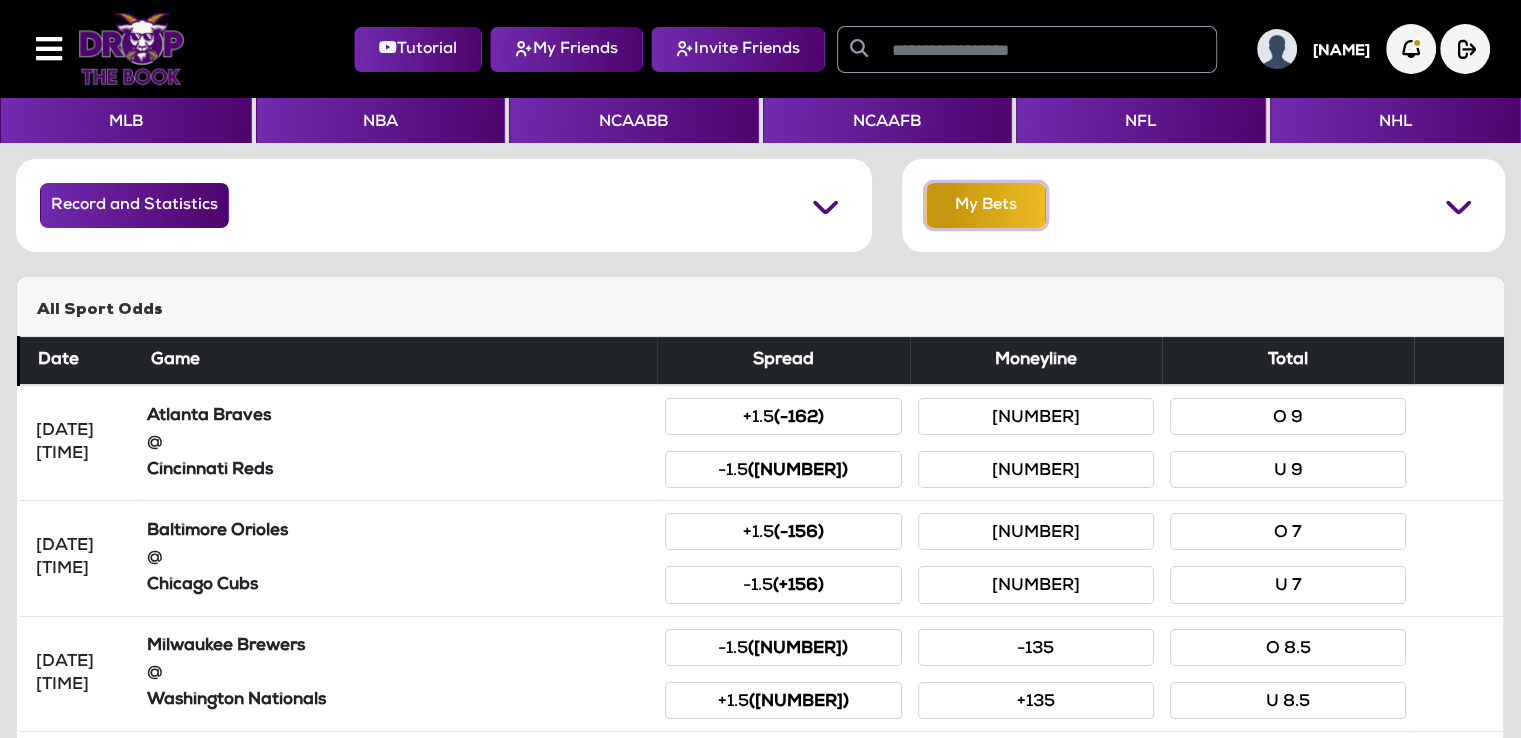 click on "My Bets" 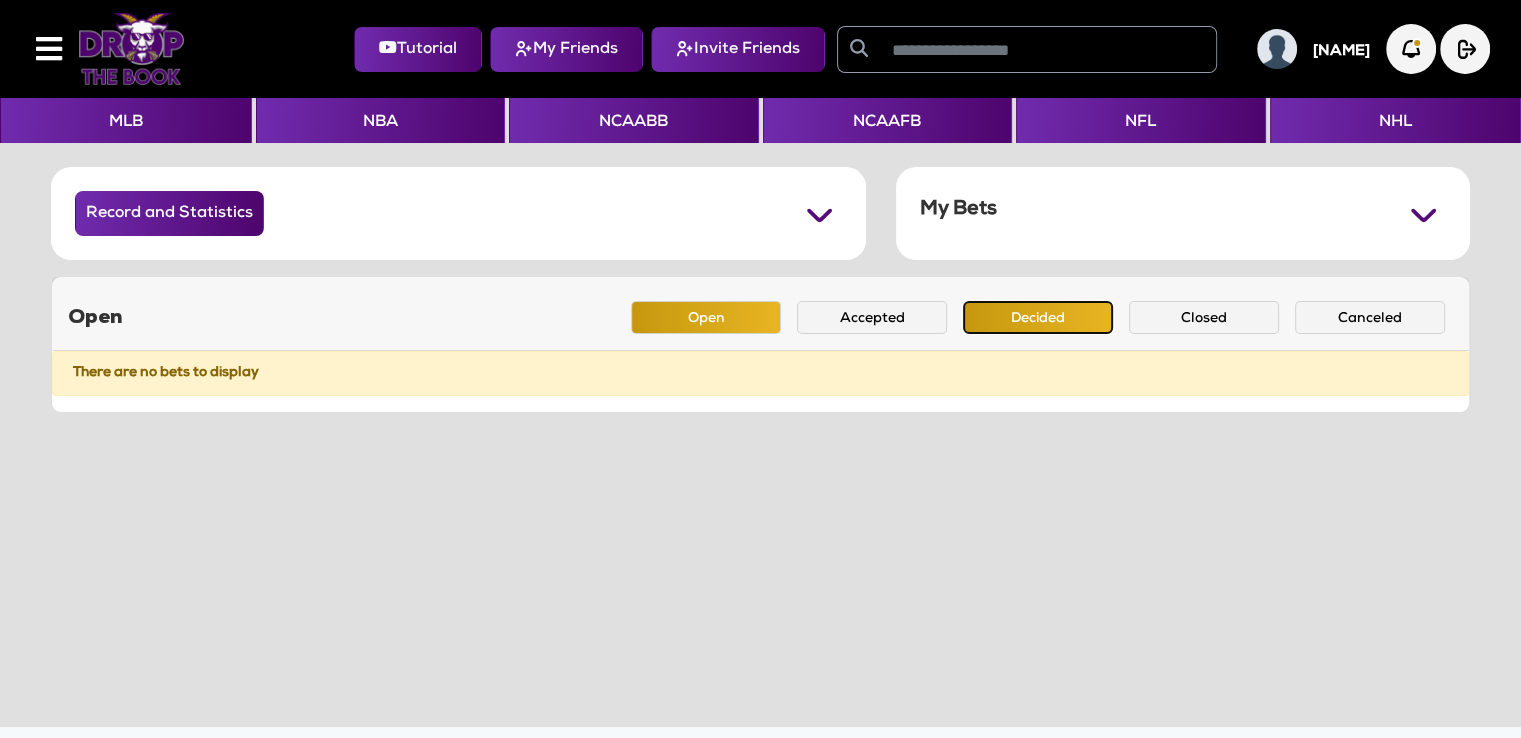 click on "Decided" 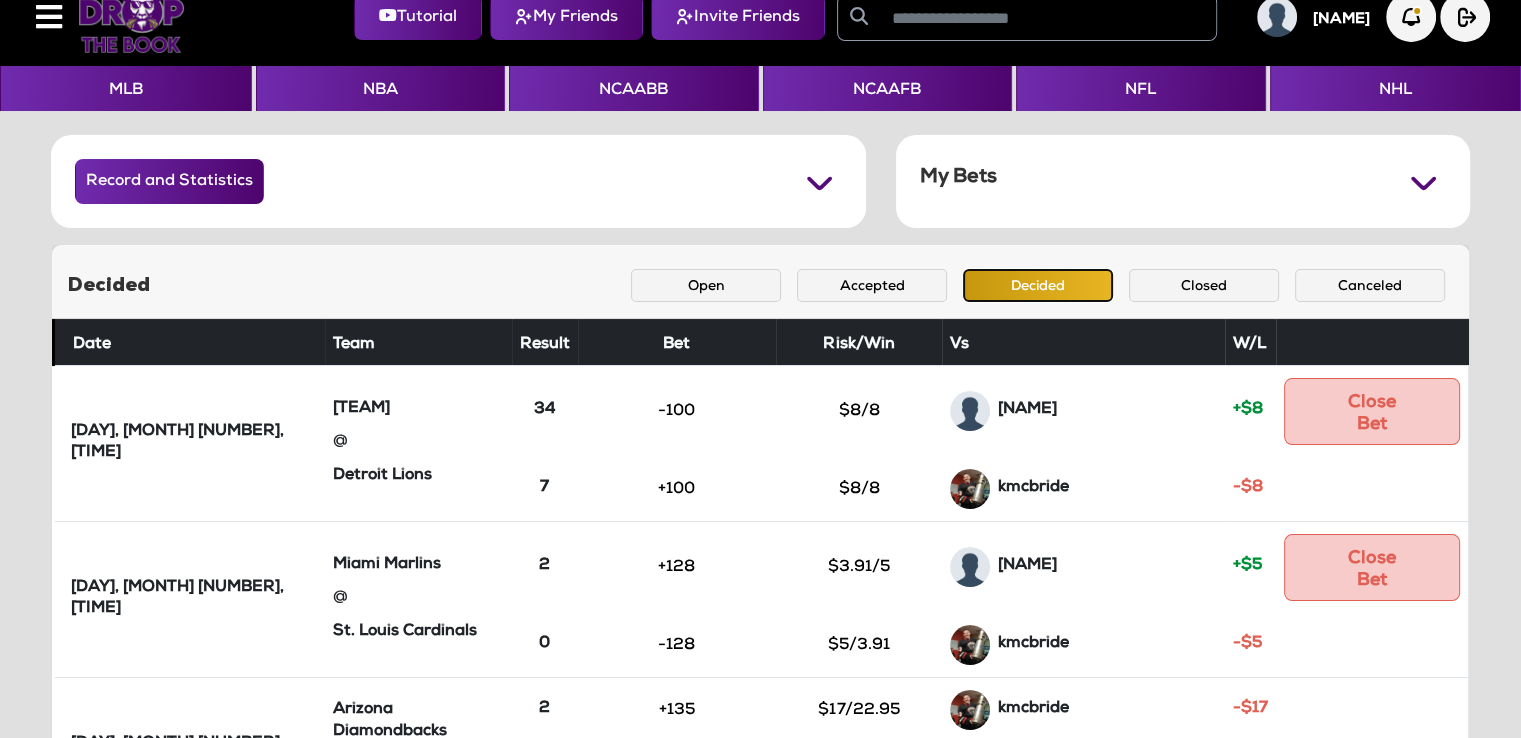 scroll, scrollTop: 0, scrollLeft: 0, axis: both 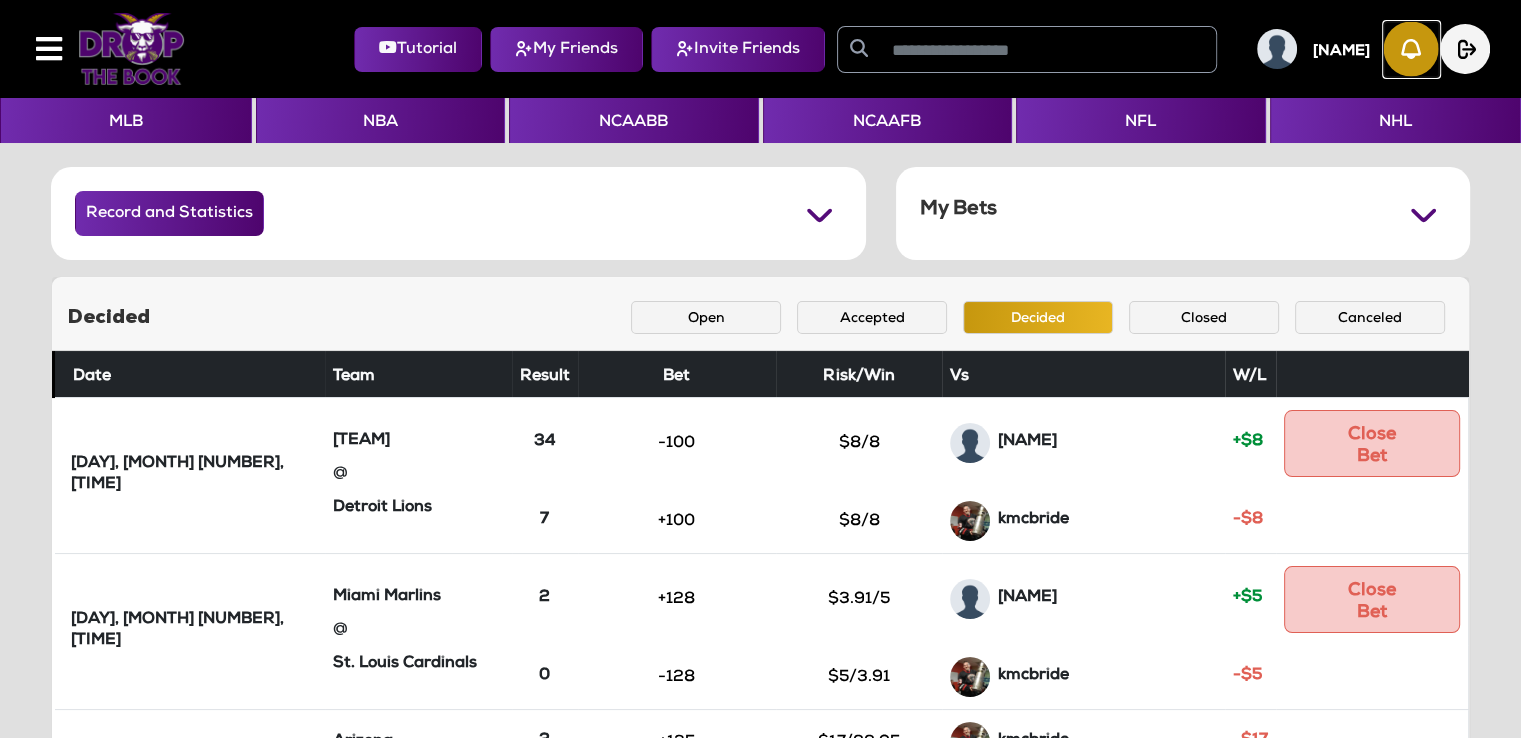 click 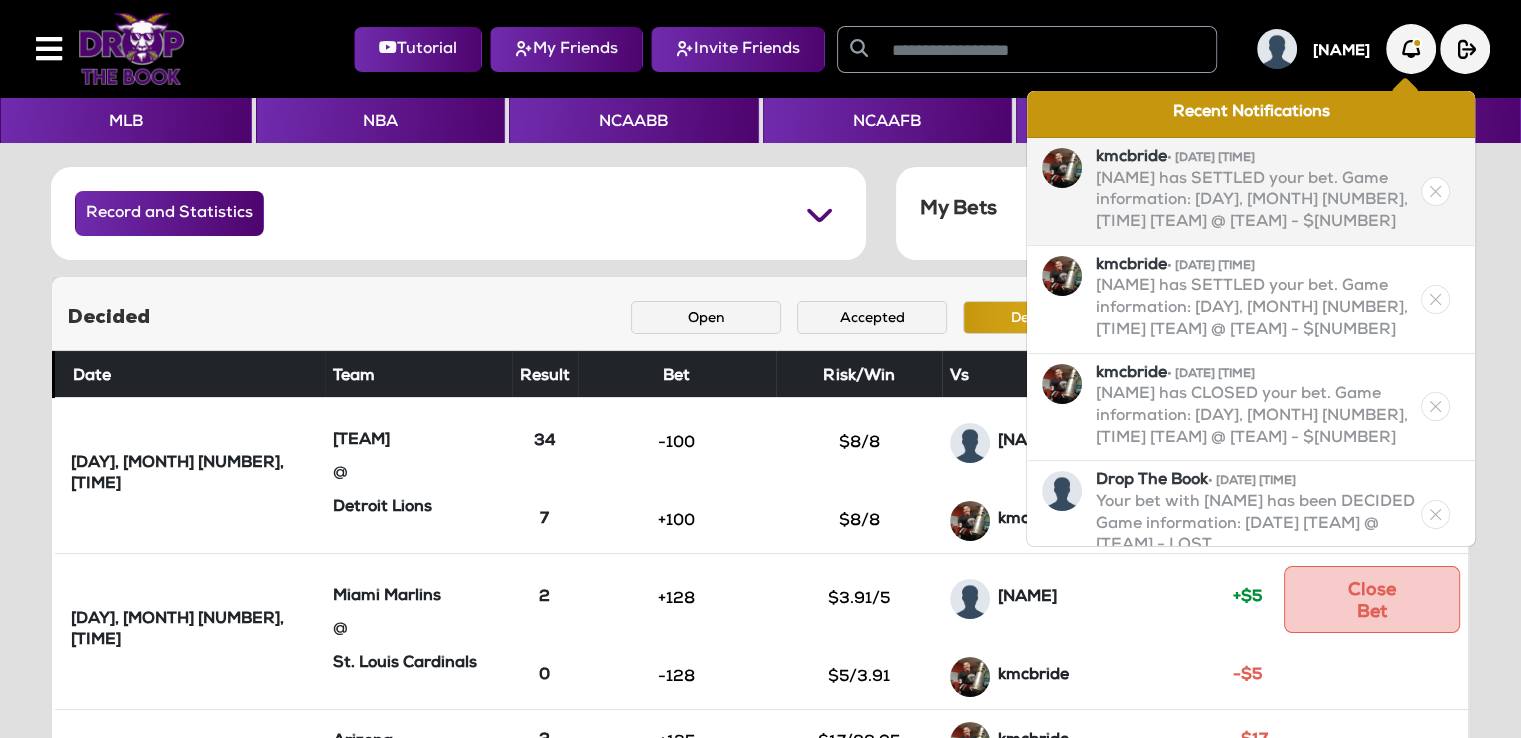 click on "[NAME] has SETTLED your bet. Game information: [DAY], [MONTH] [NUMBER], [TIME] [TEAM] @ [TEAM] - $[NUMBER]" 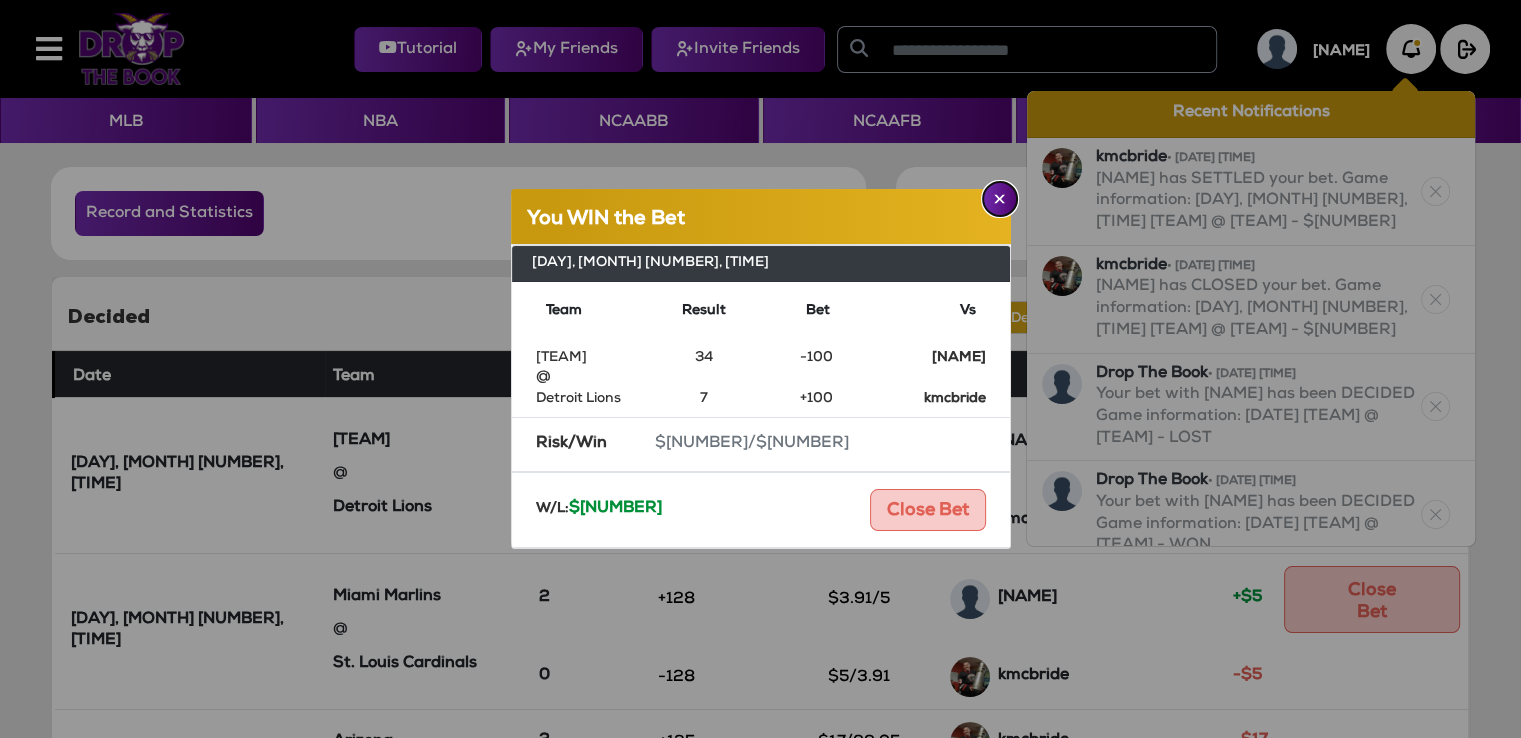 click 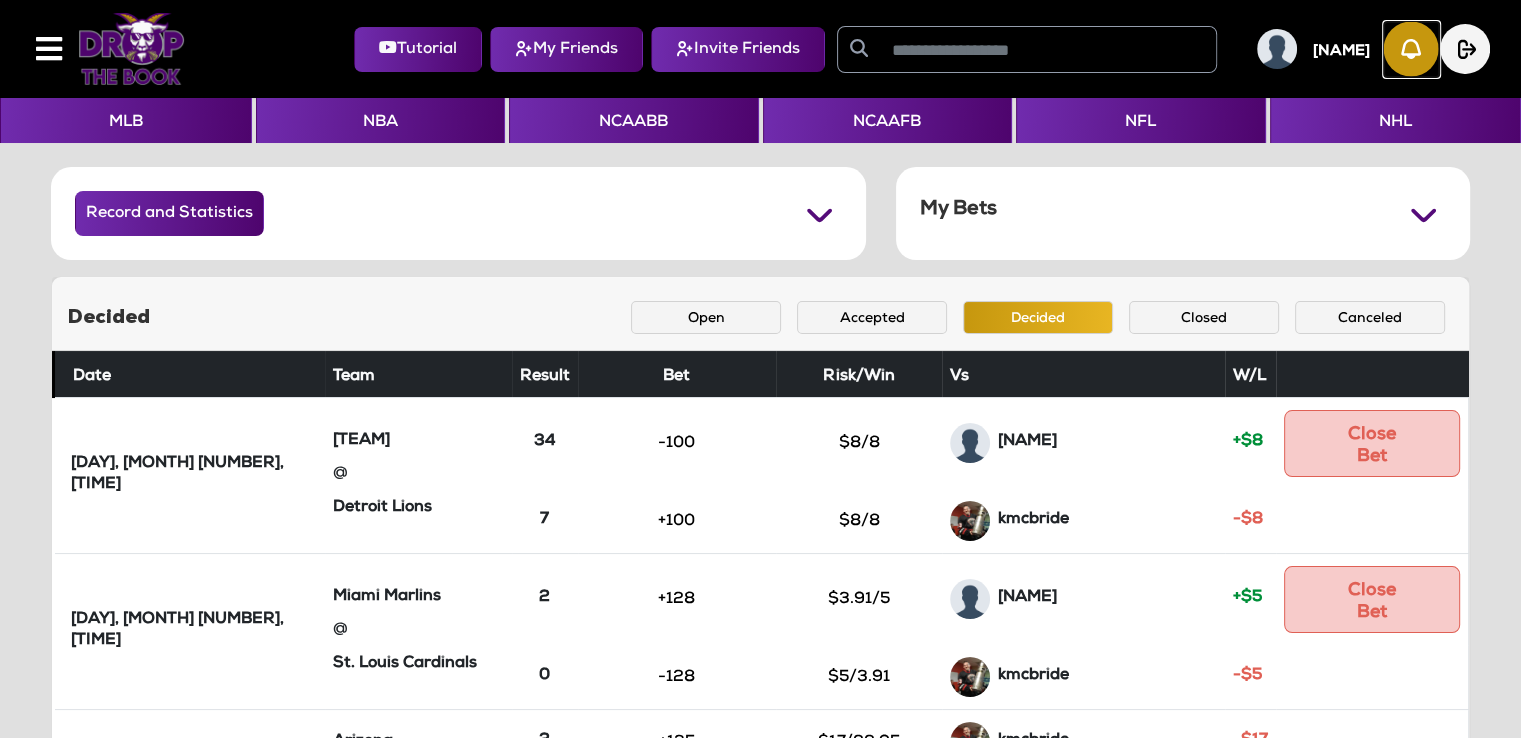 click 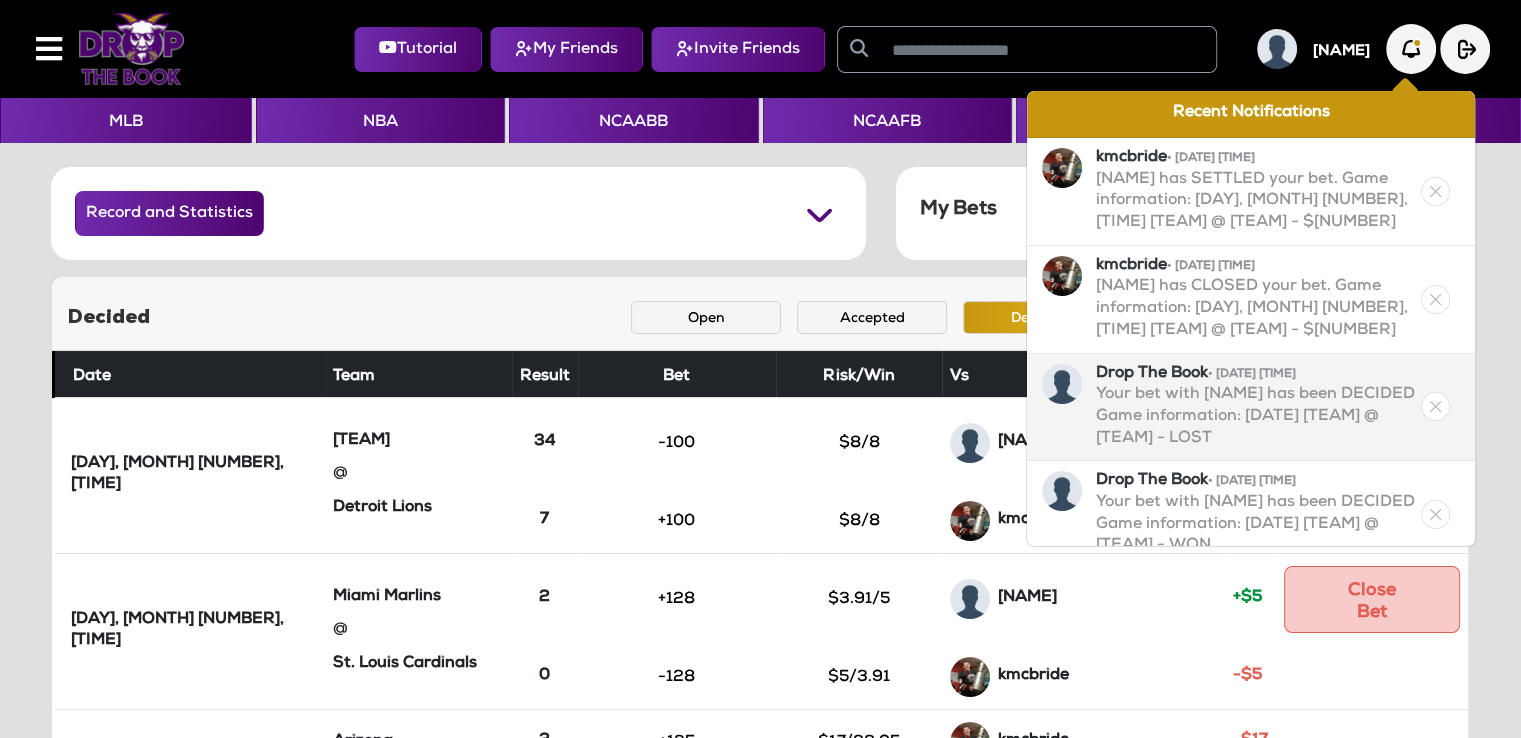 click on "Your bet with [NAME] has been DECIDED Game information: [DATE] [TEAM] @ [TEAM] - LOST" 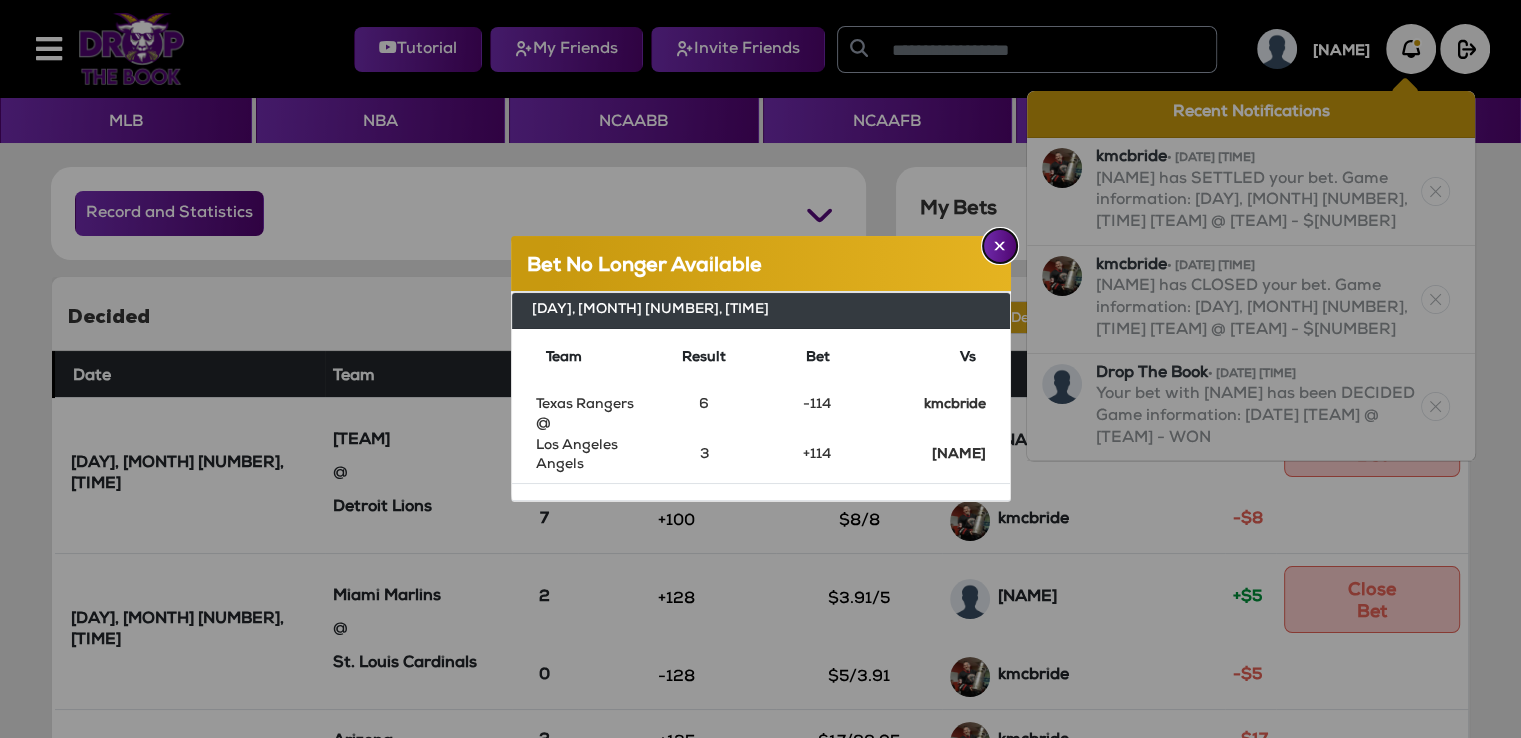 click 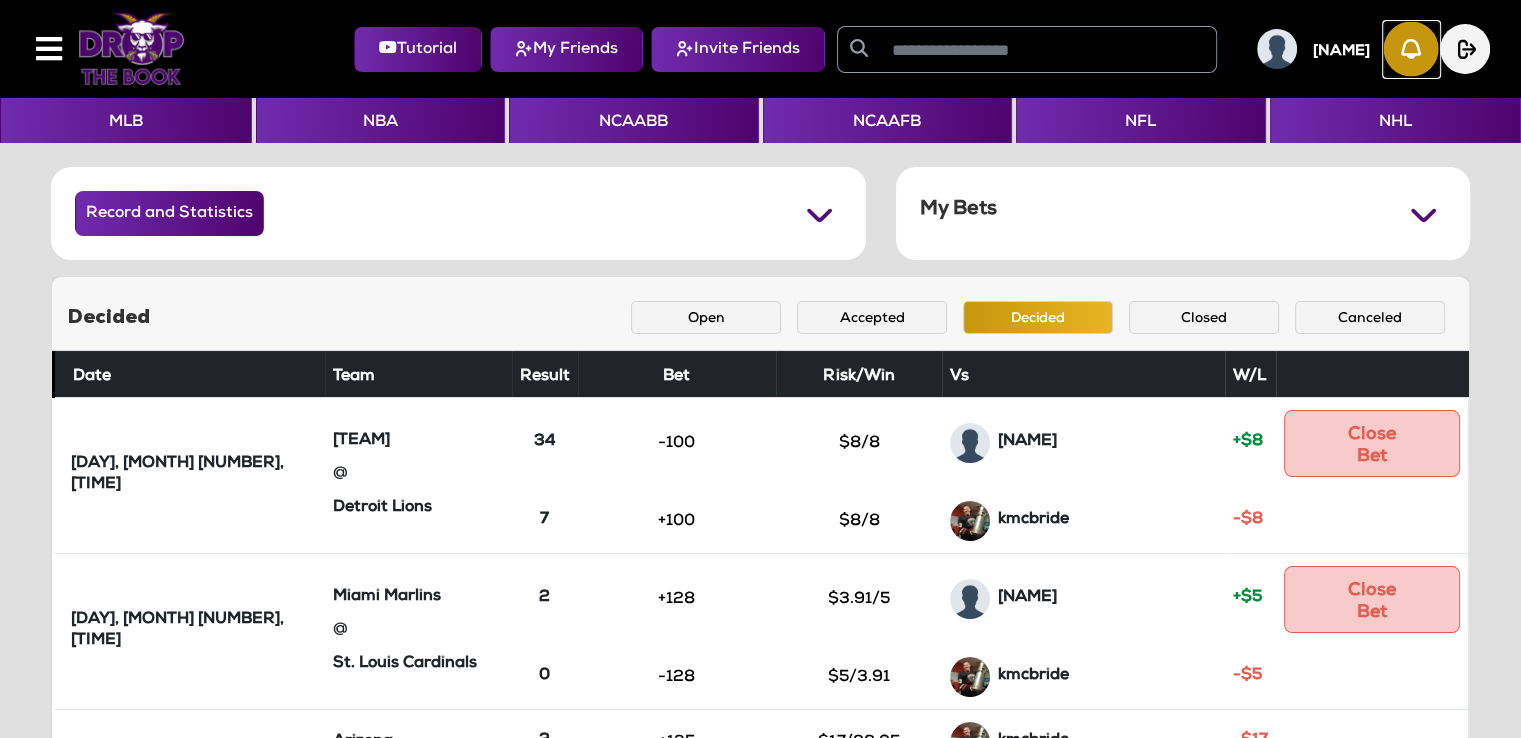 click 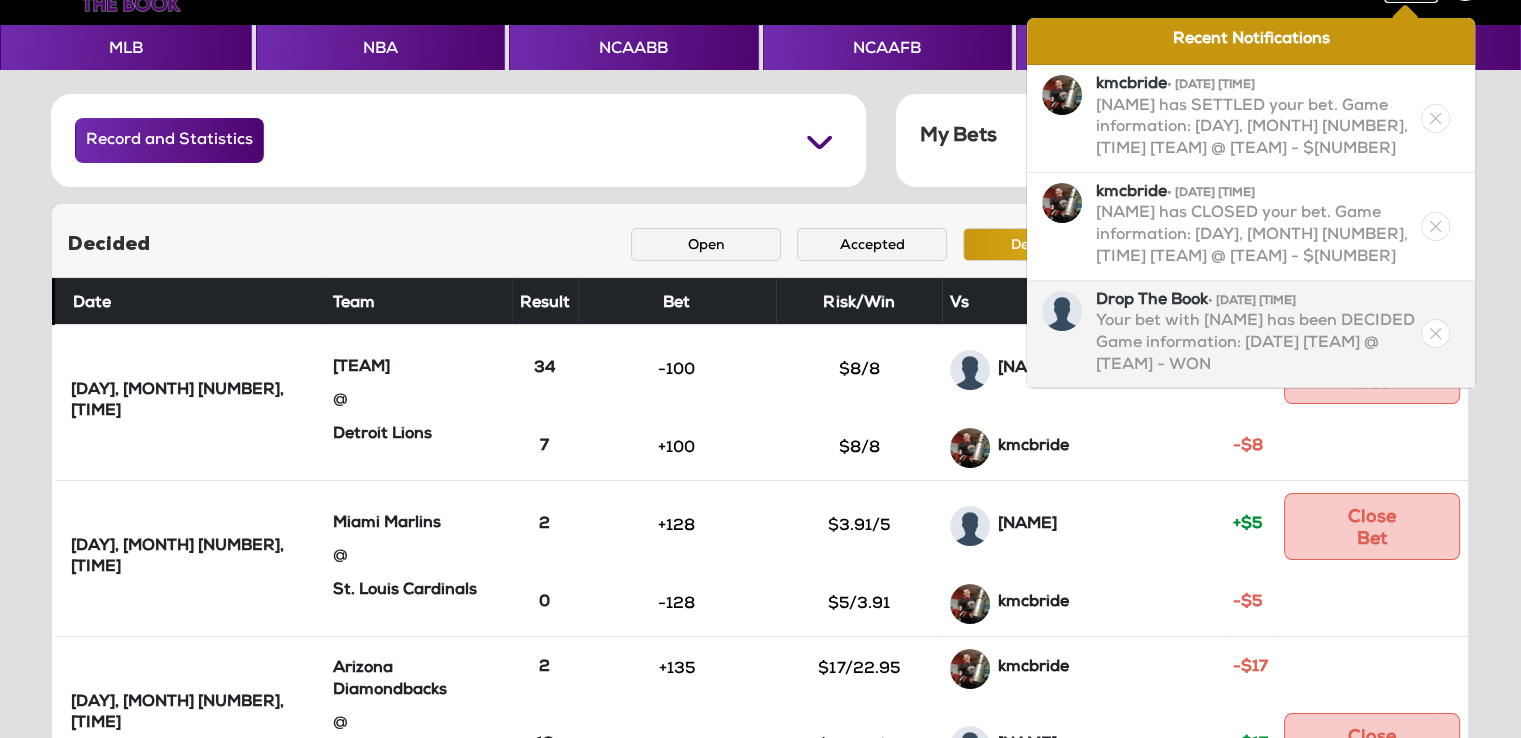 scroll, scrollTop: 100, scrollLeft: 0, axis: vertical 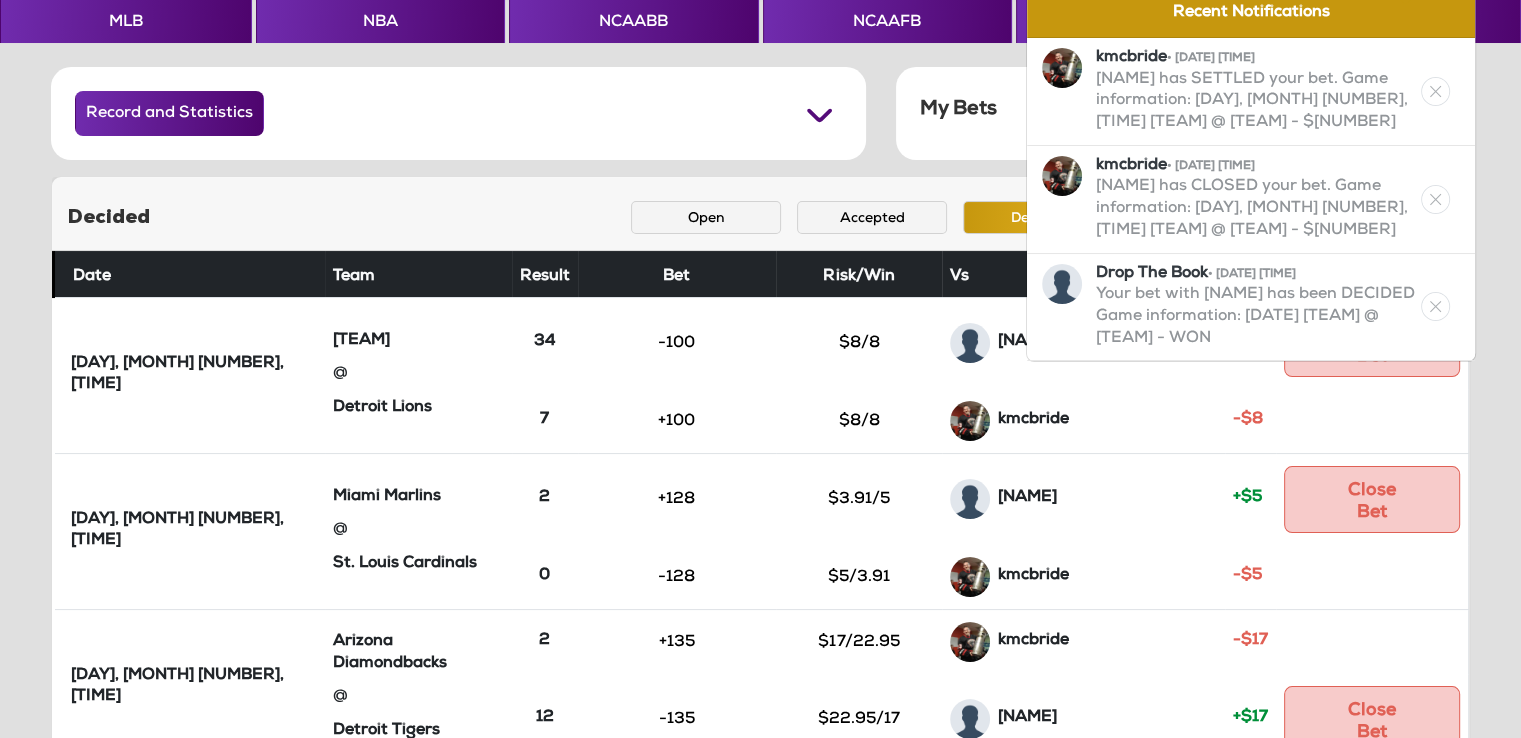 click on "Record and Statistics" 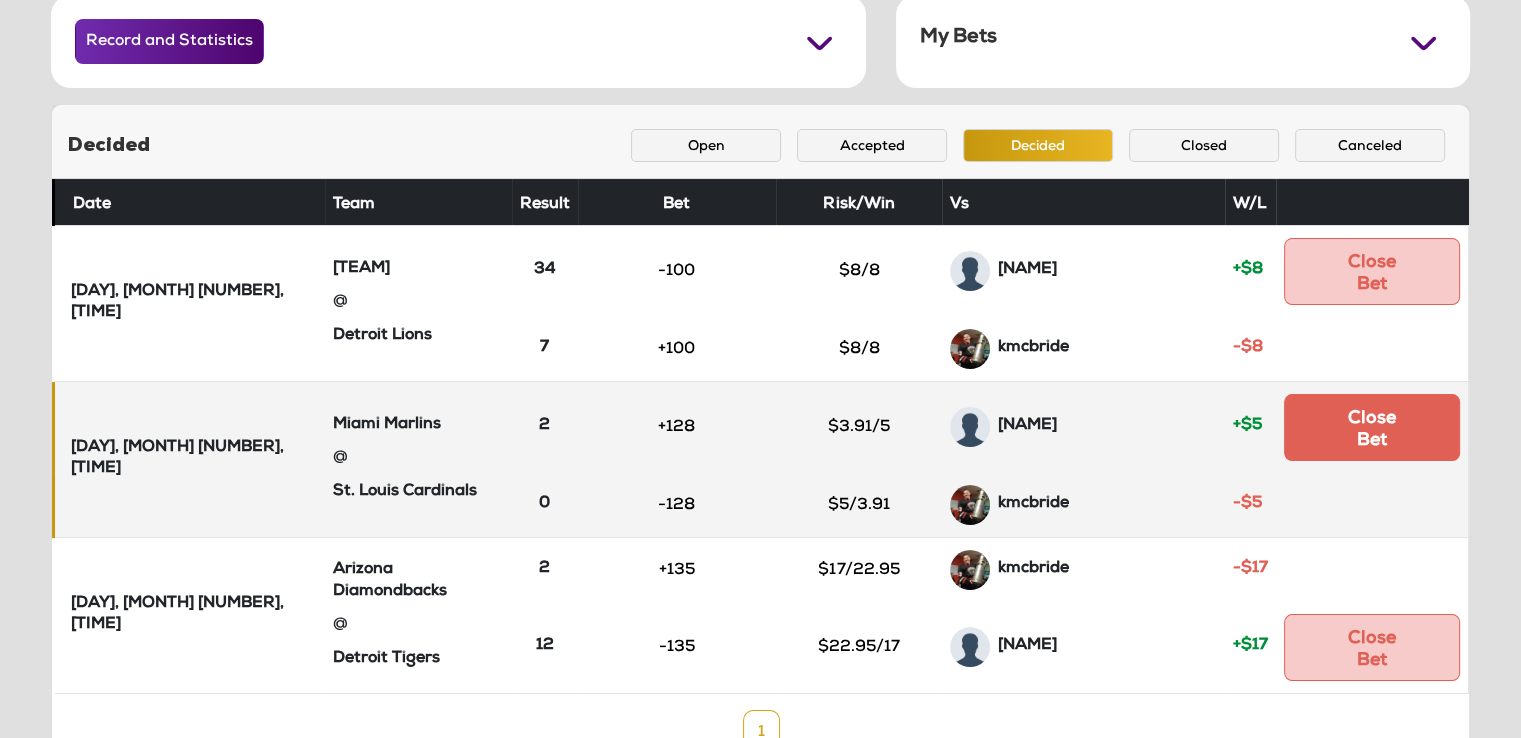 scroll, scrollTop: 195, scrollLeft: 0, axis: vertical 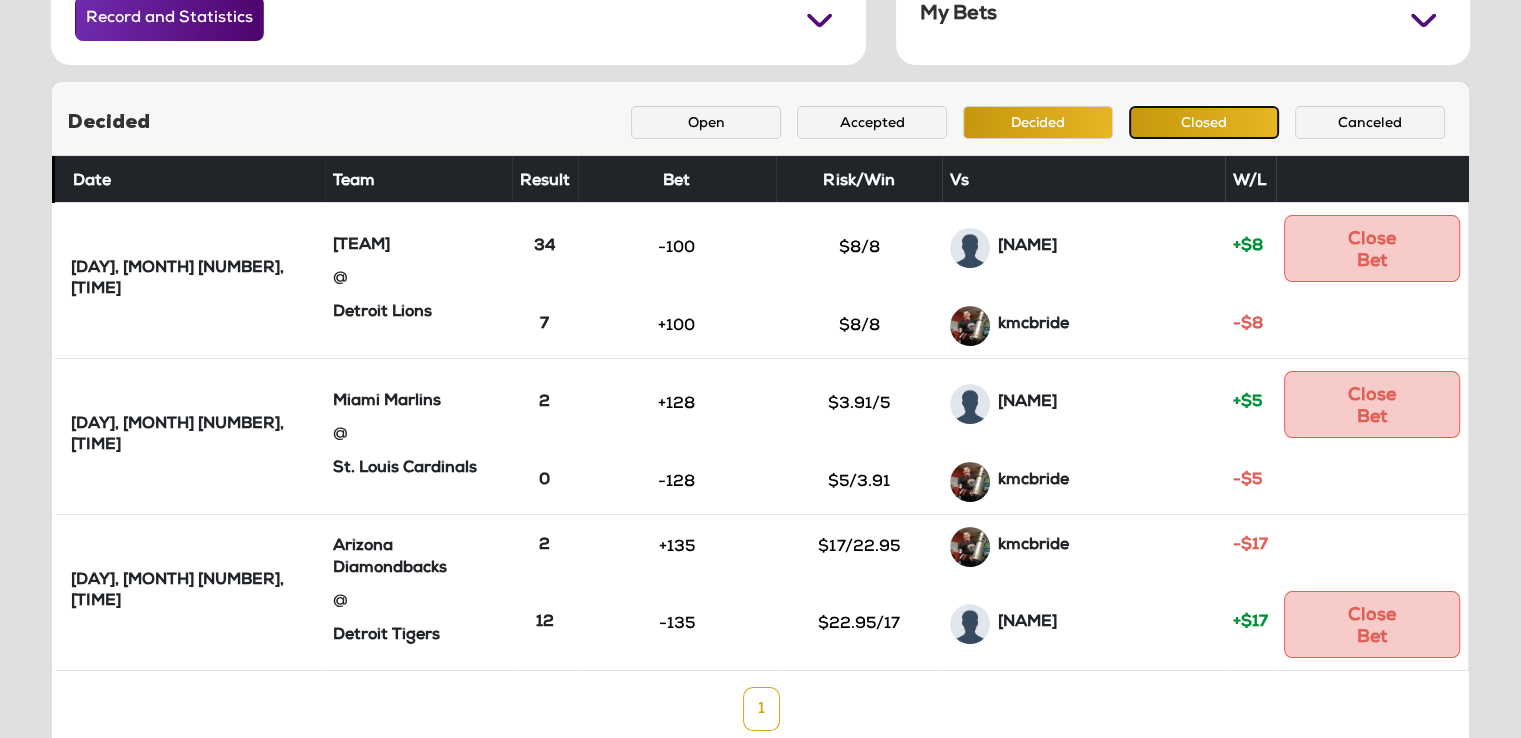 click on "Closed" 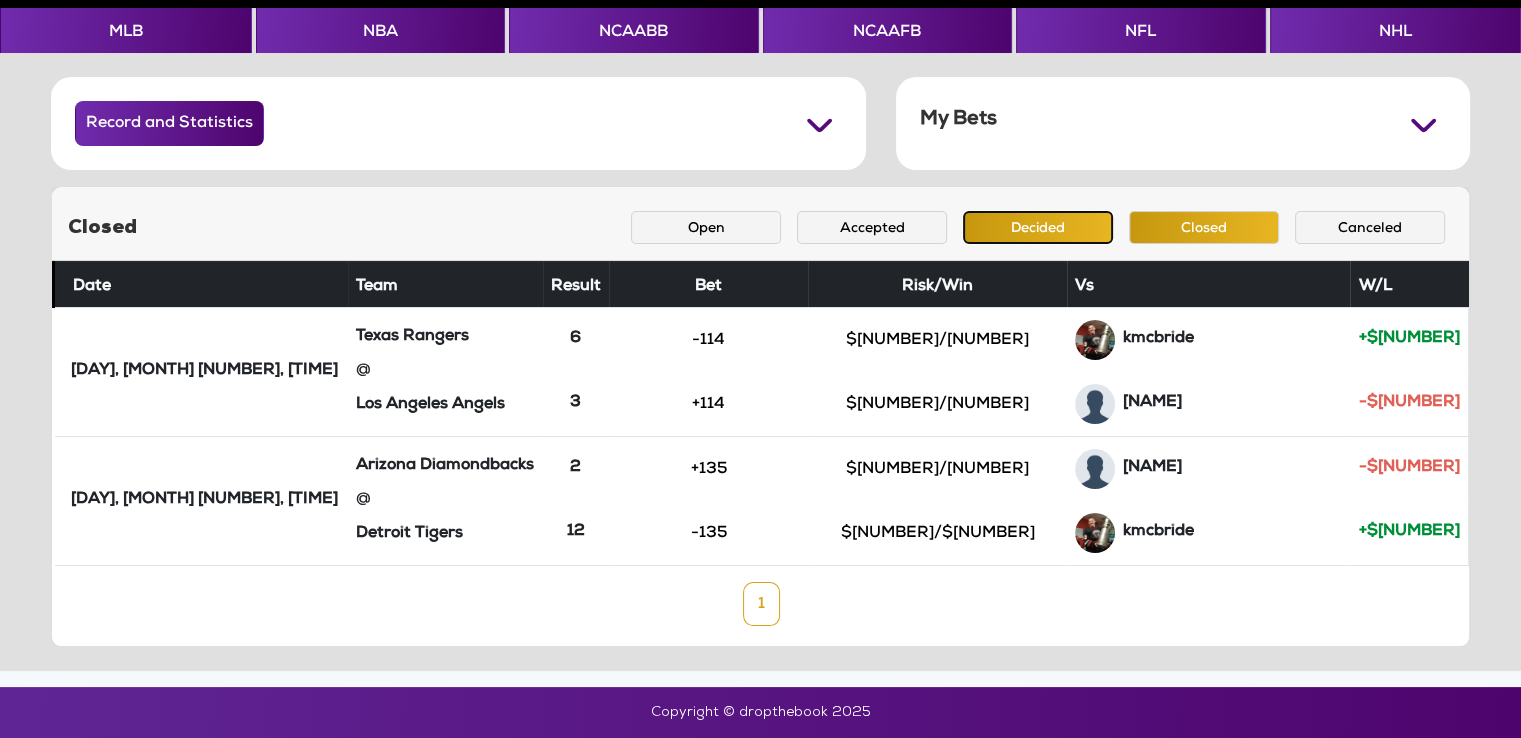 click on "Decided" 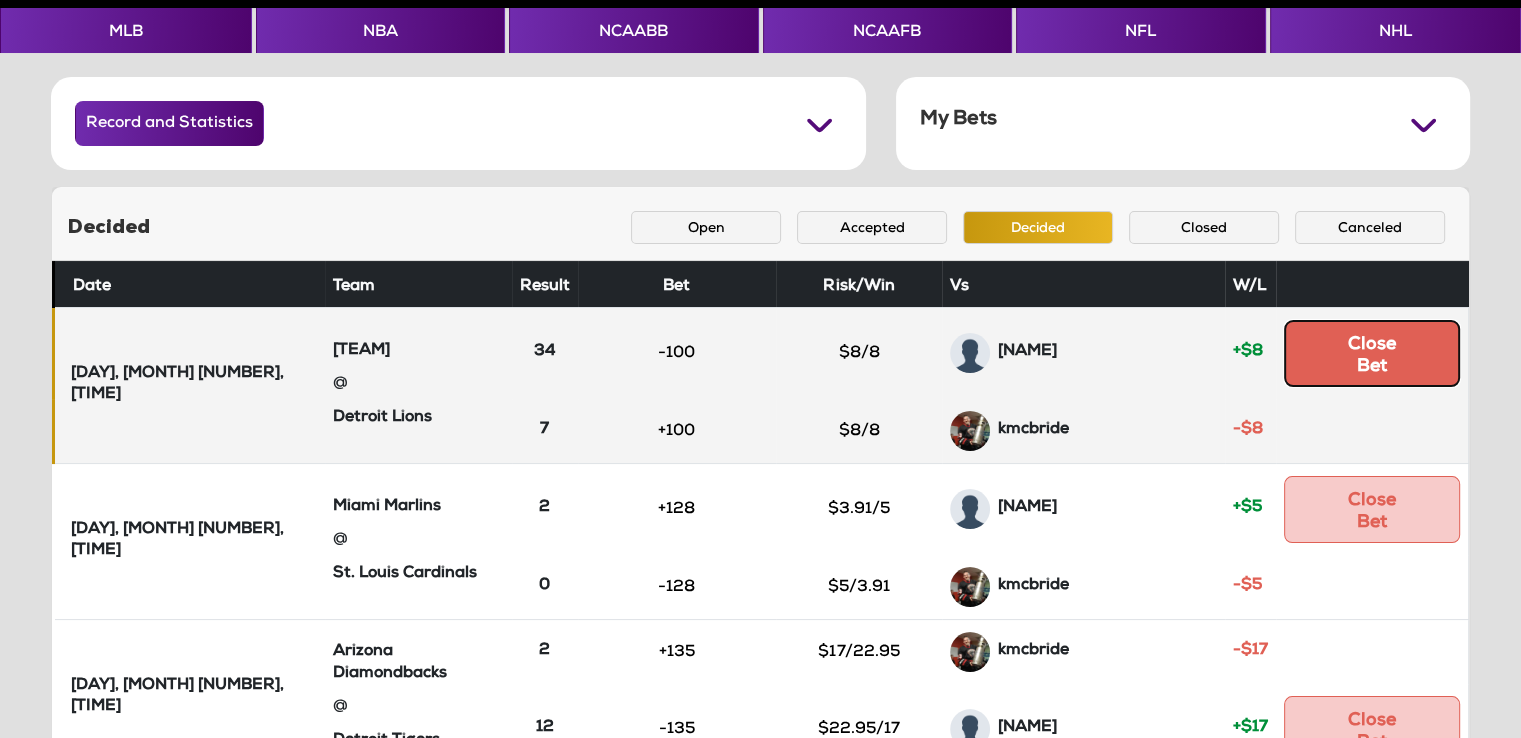 click on "Close Bet" 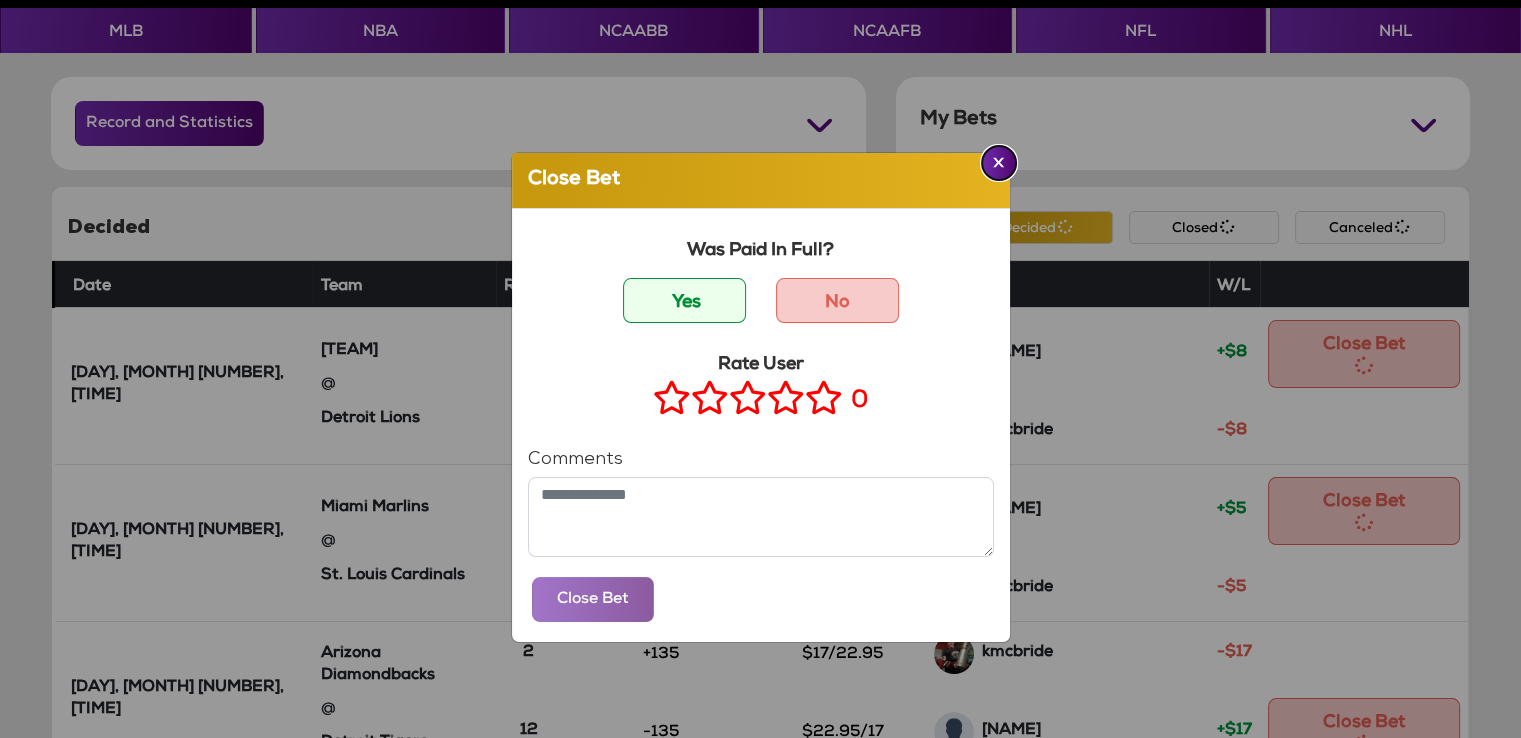 click 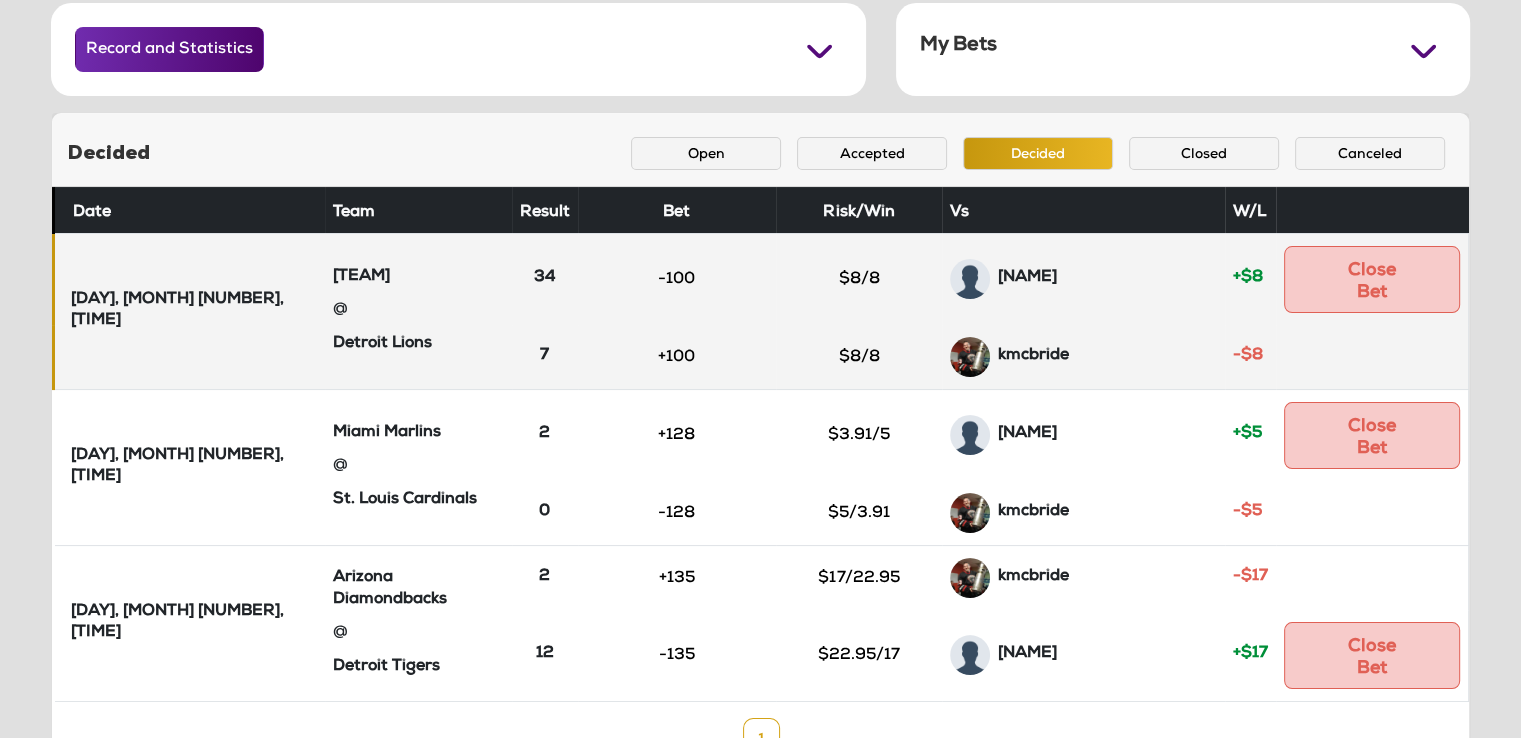 scroll, scrollTop: 195, scrollLeft: 0, axis: vertical 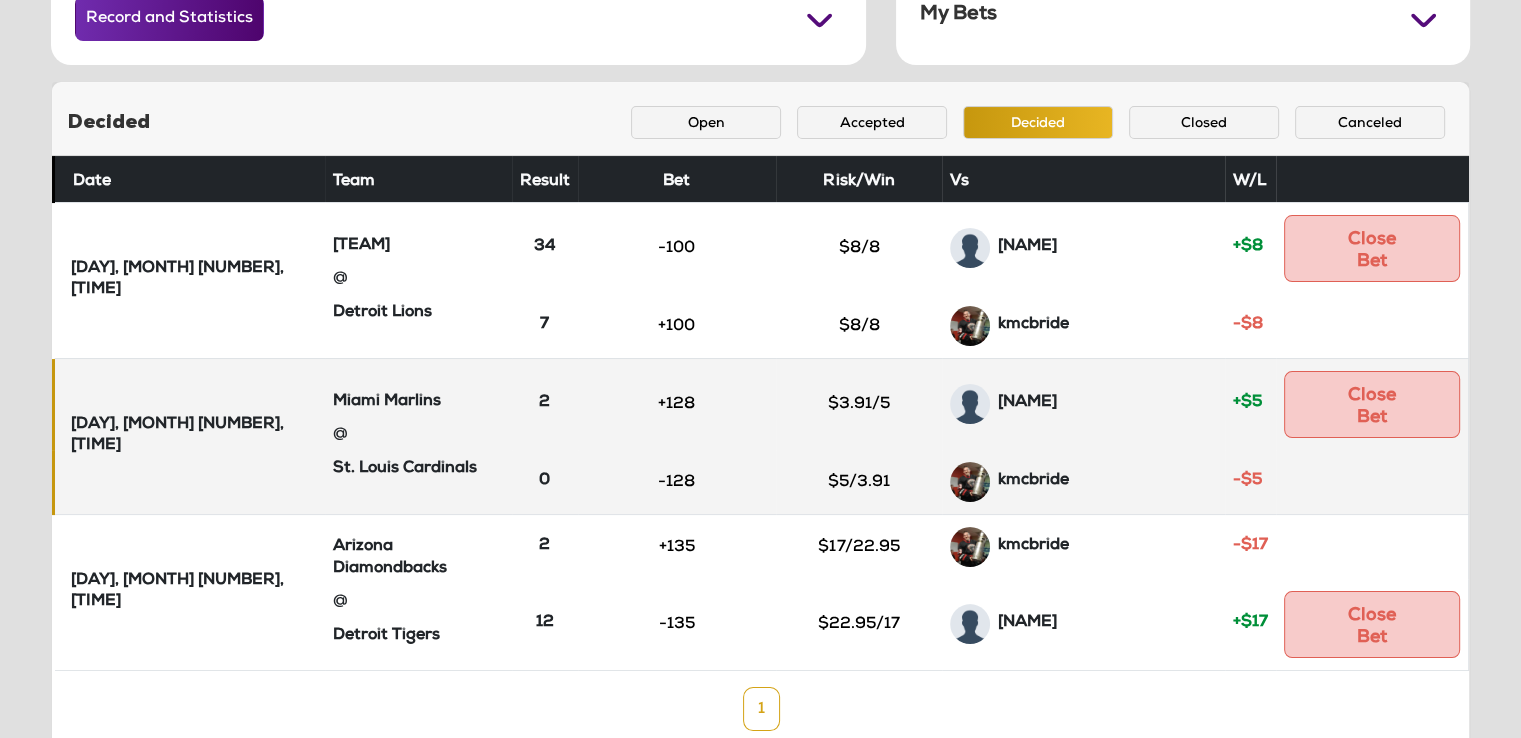 click on "Miami Marlins" 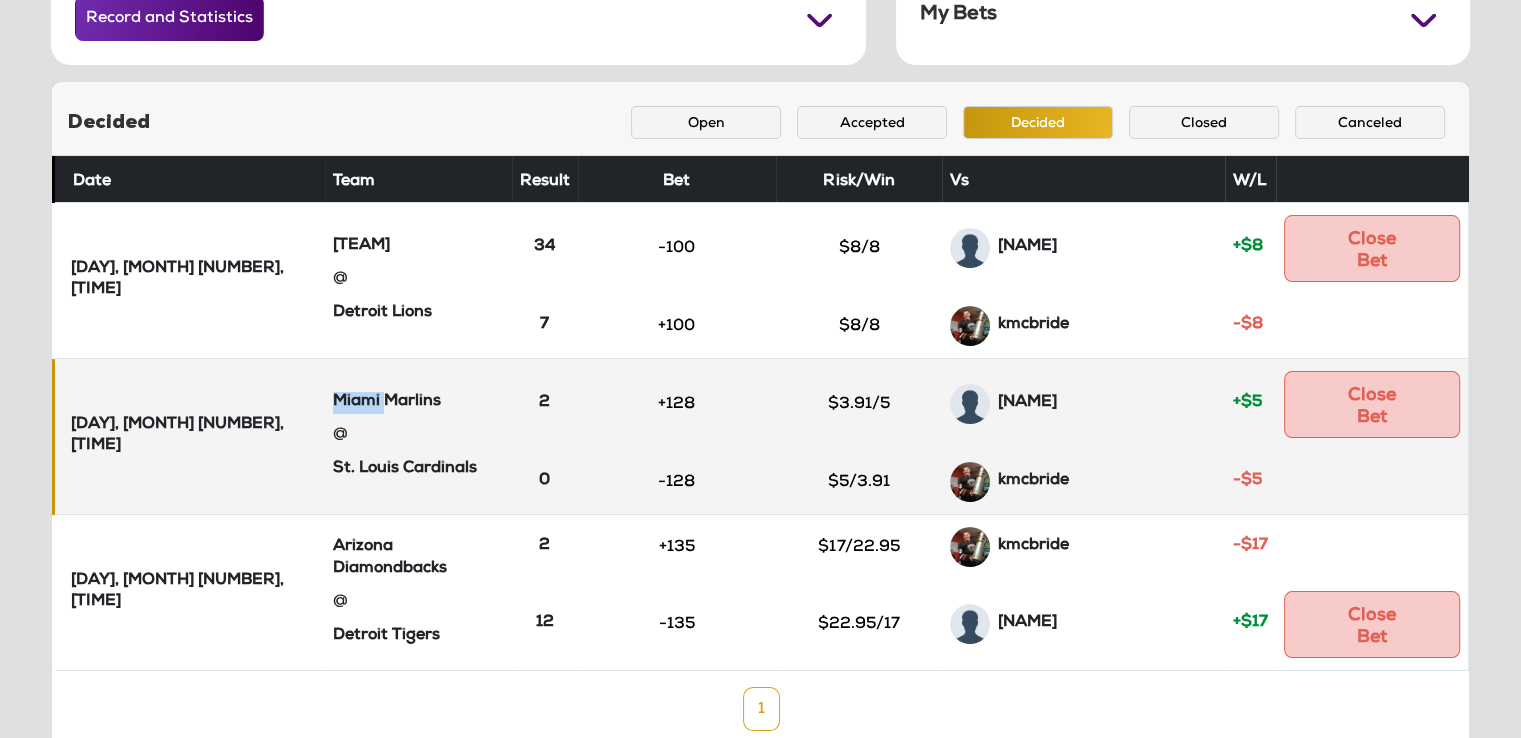 click on "Miami Marlins" 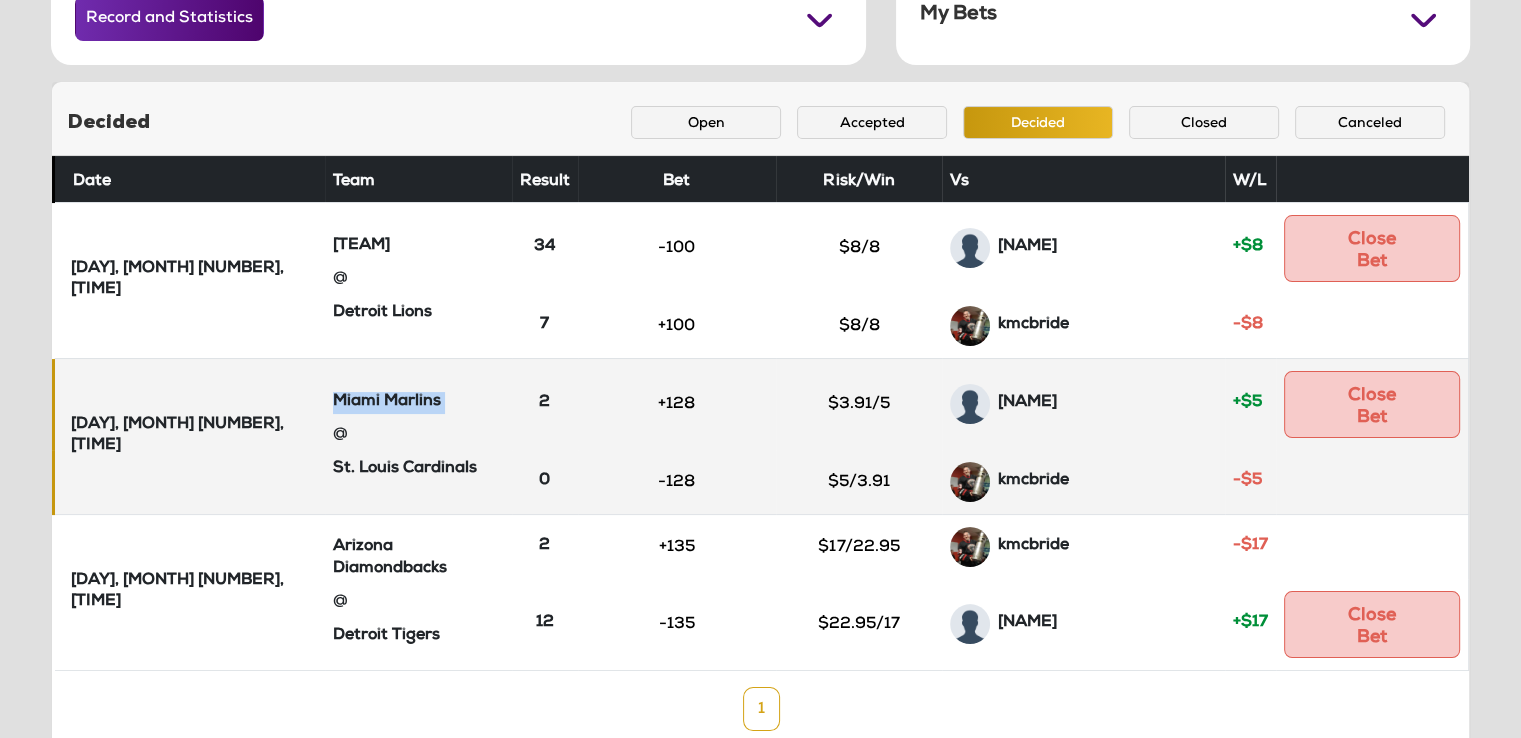 click on "Miami Marlins" 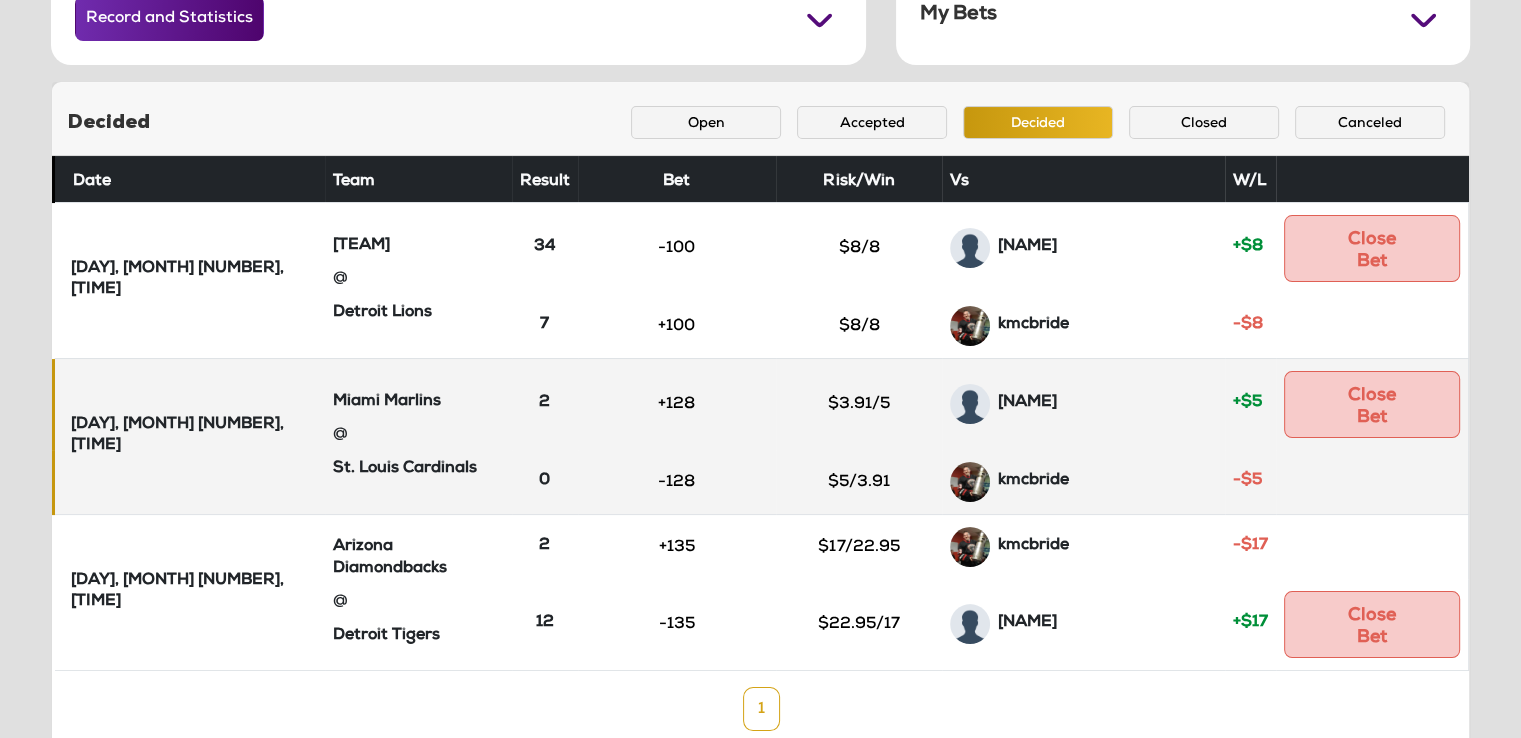 click on "St. Louis Cardinals" 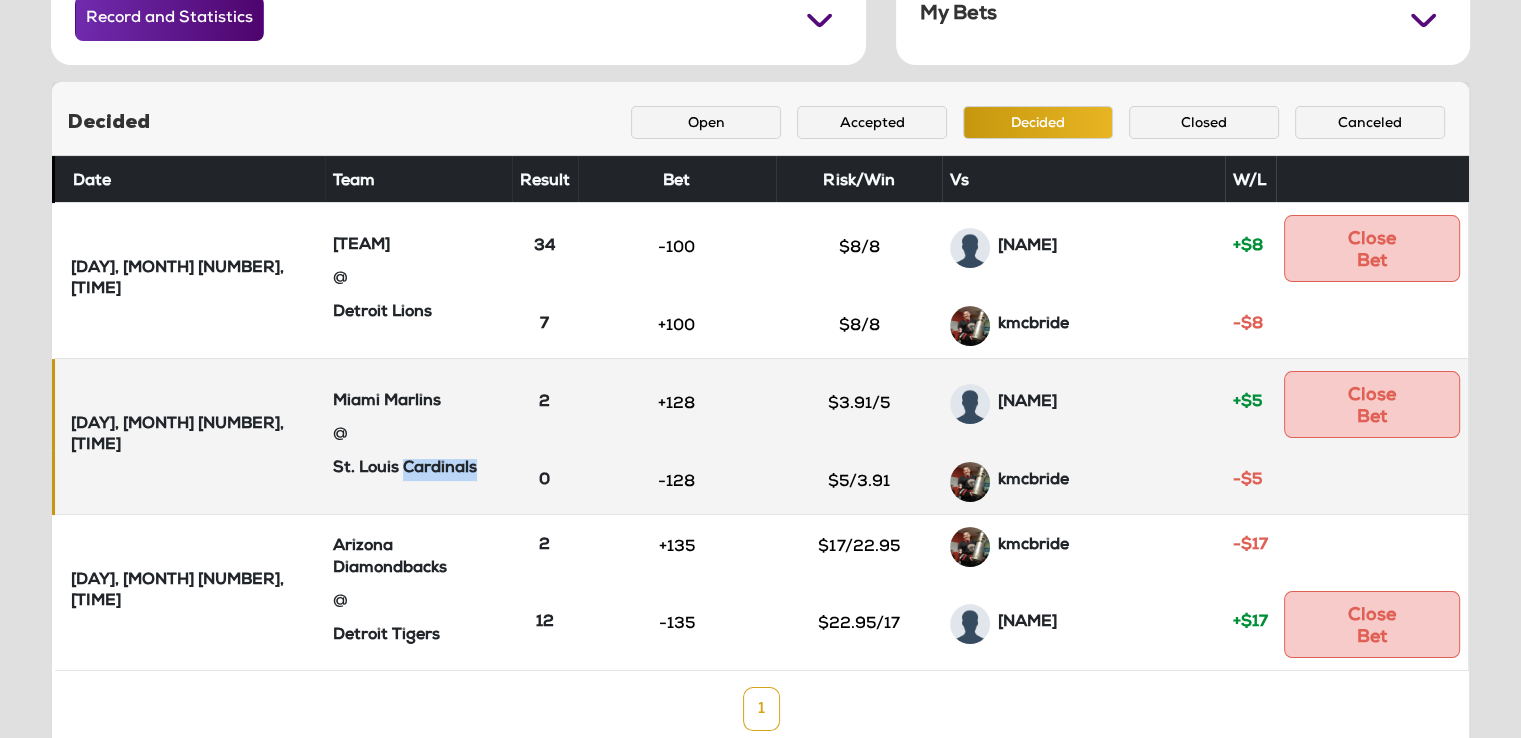 click on "St. Louis Cardinals" 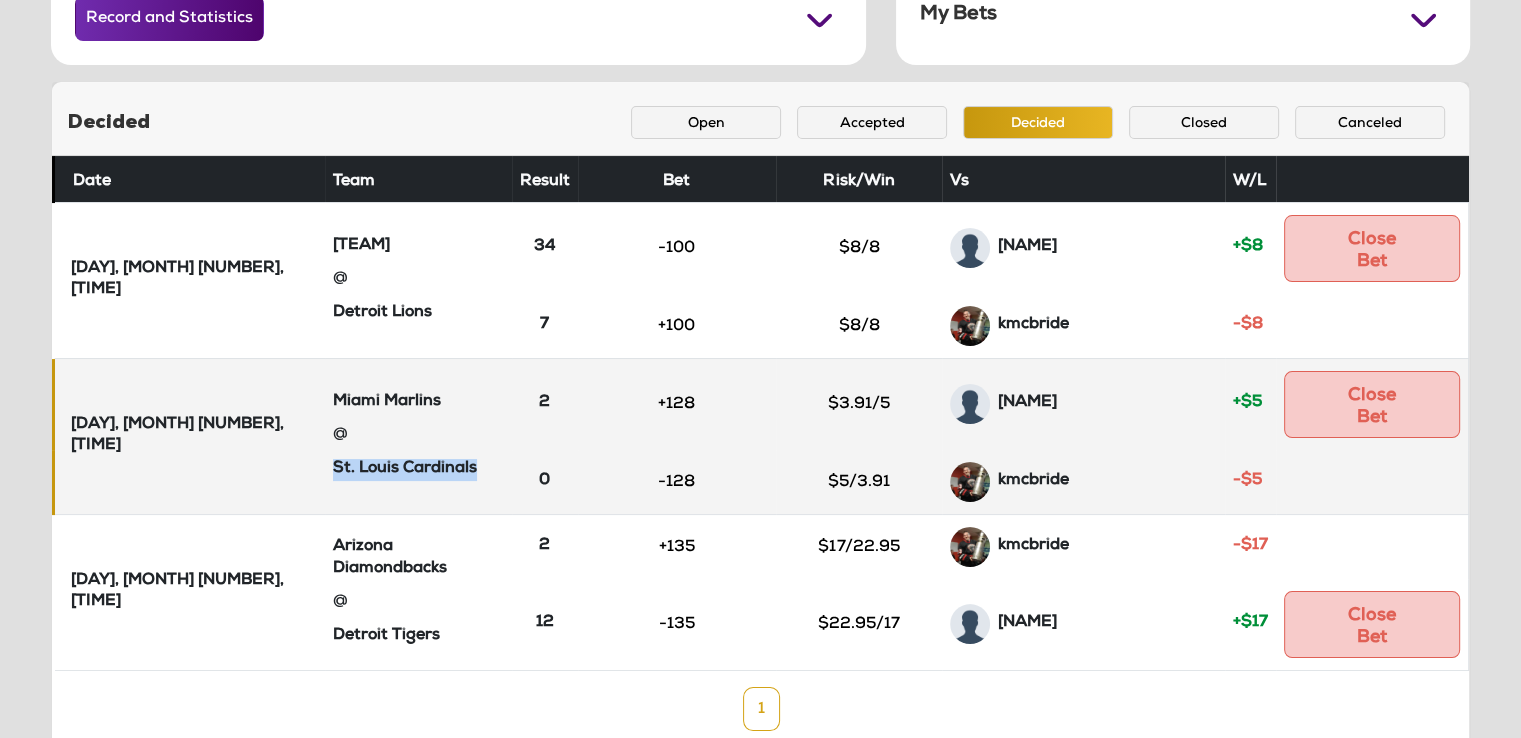 click on "St. Louis Cardinals" 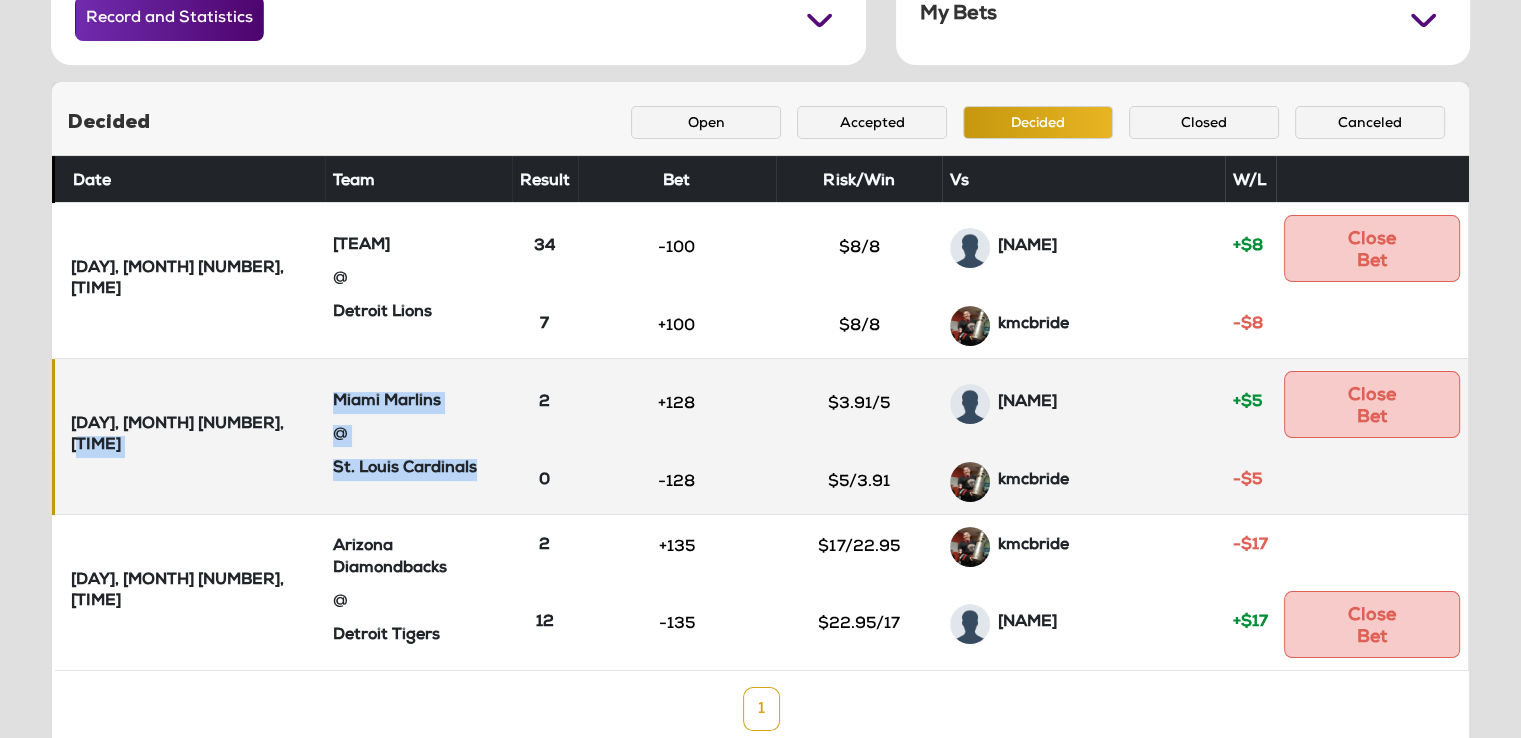 drag, startPoint x: 457, startPoint y: 429, endPoint x: 301, endPoint y: 349, distance: 175.31685 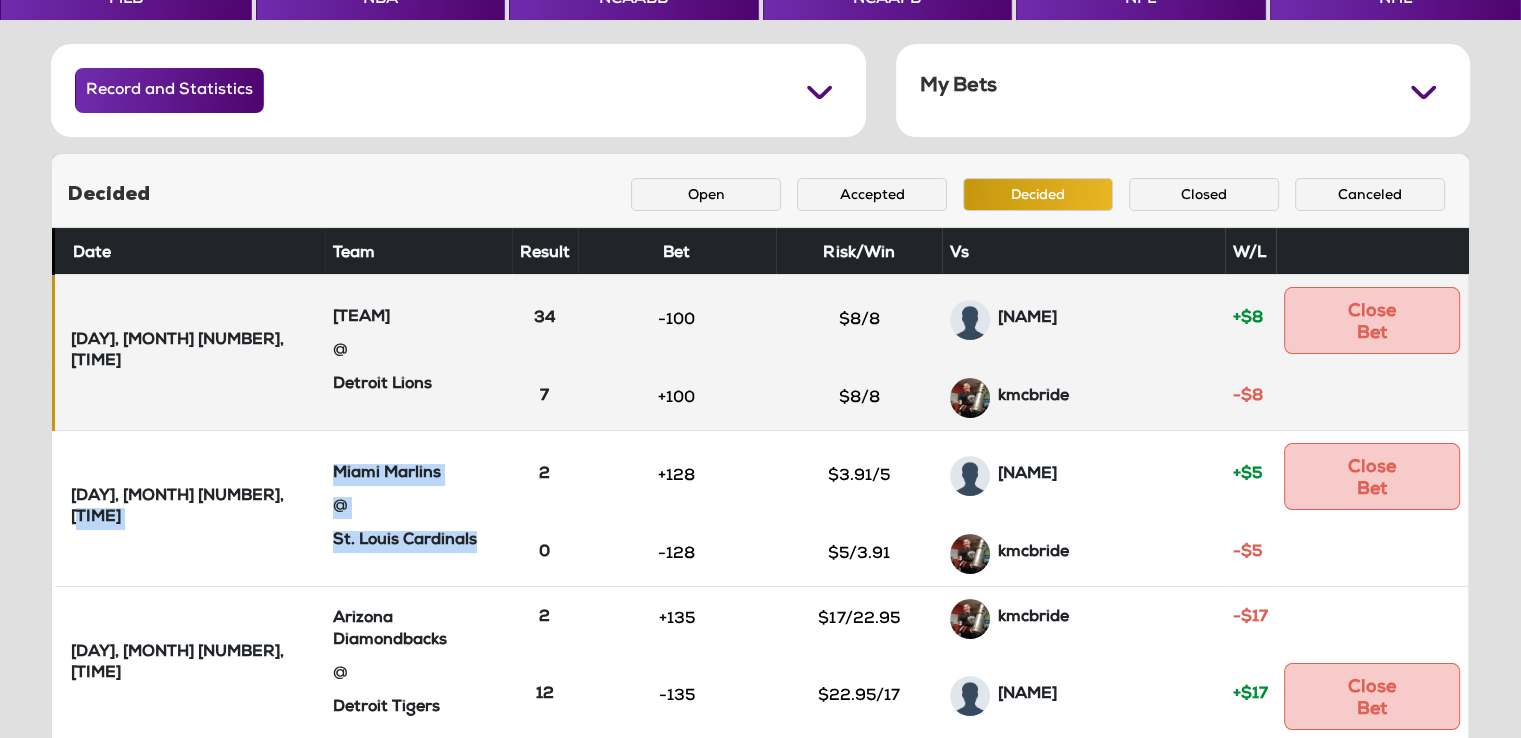 scroll, scrollTop: 195, scrollLeft: 0, axis: vertical 